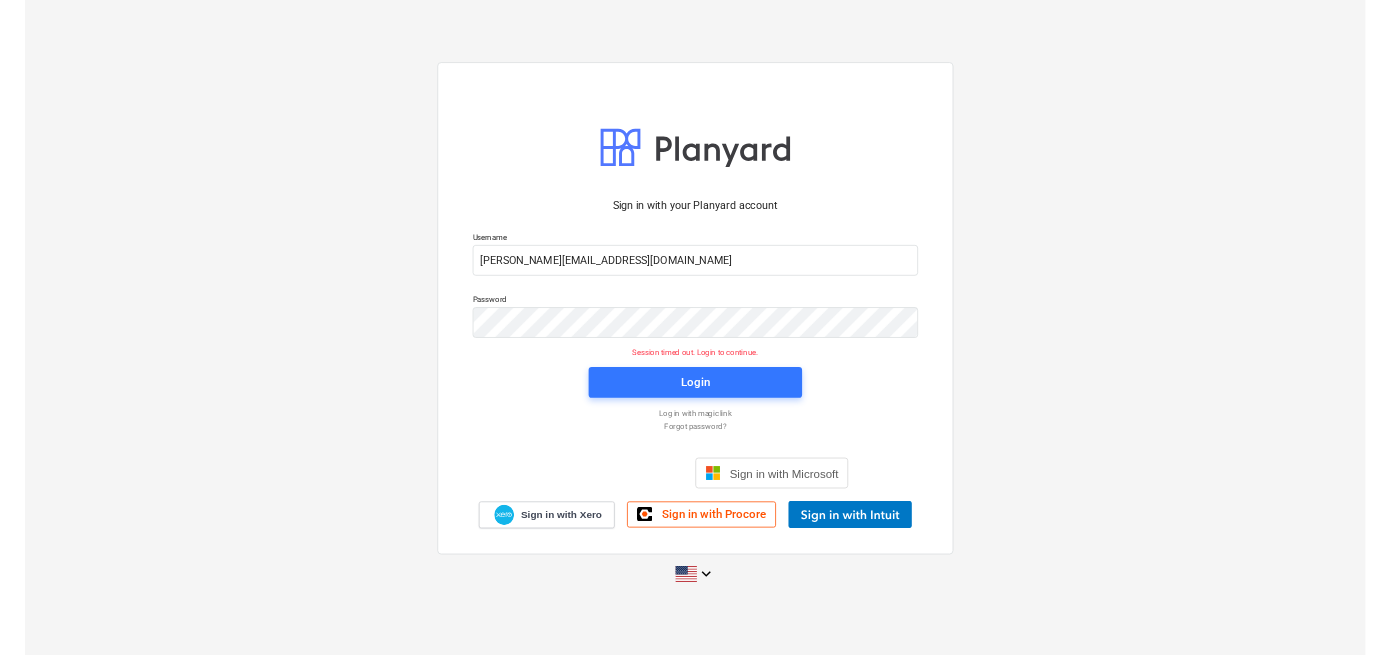 scroll, scrollTop: 0, scrollLeft: 0, axis: both 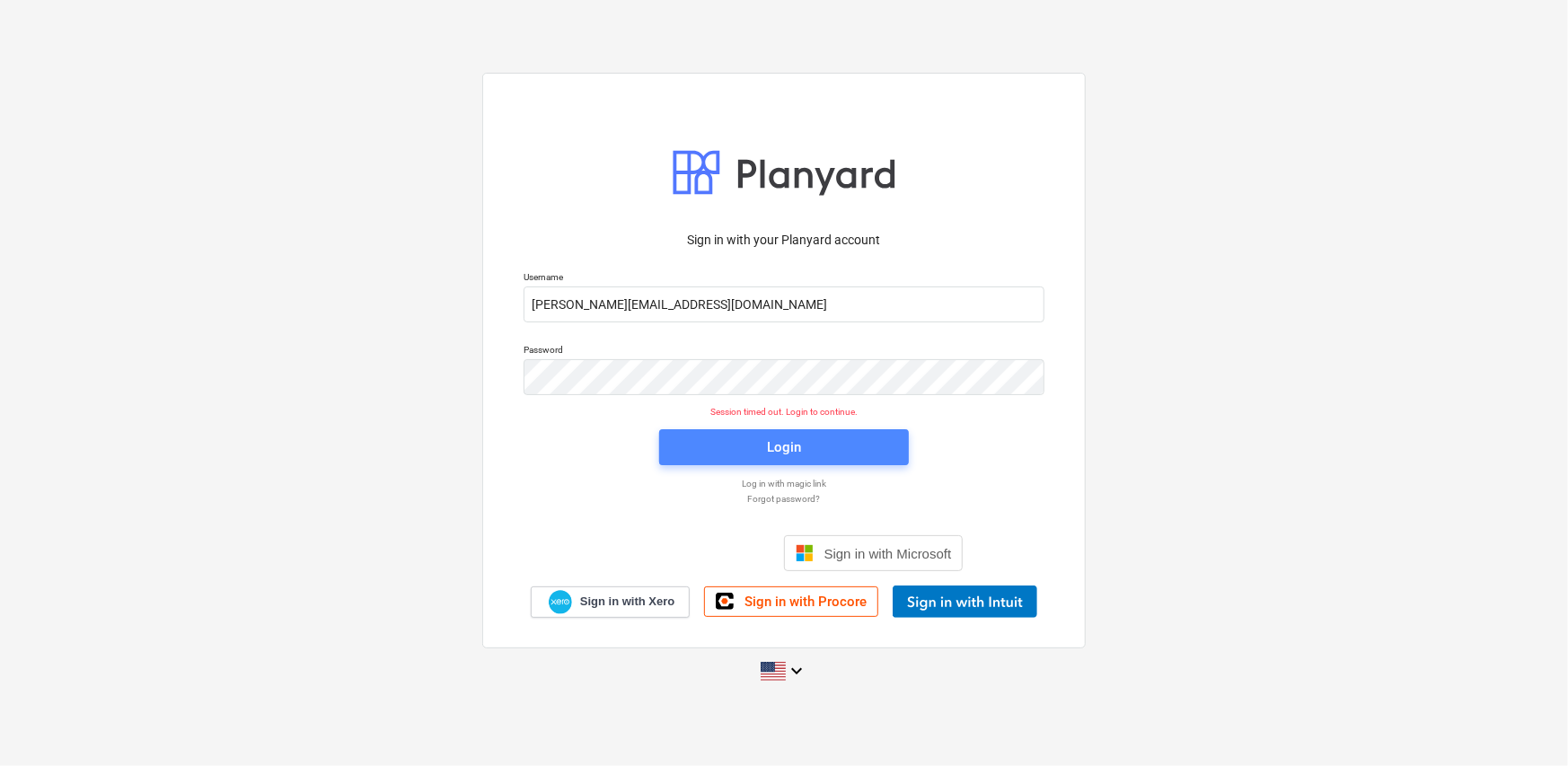 click on "Login" at bounding box center (784, 447) 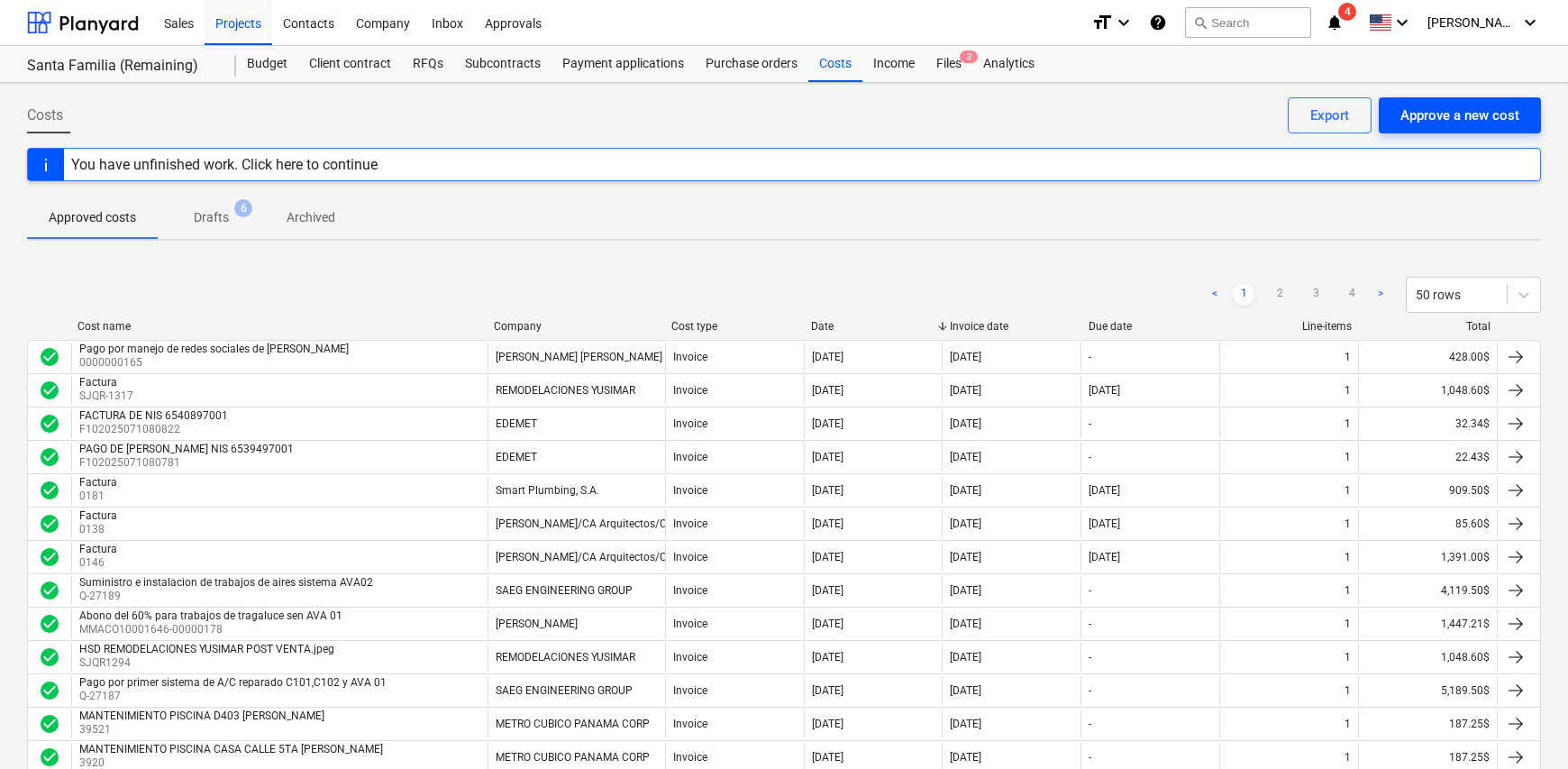 click on "Approve a new cost" at bounding box center (1460, 115) 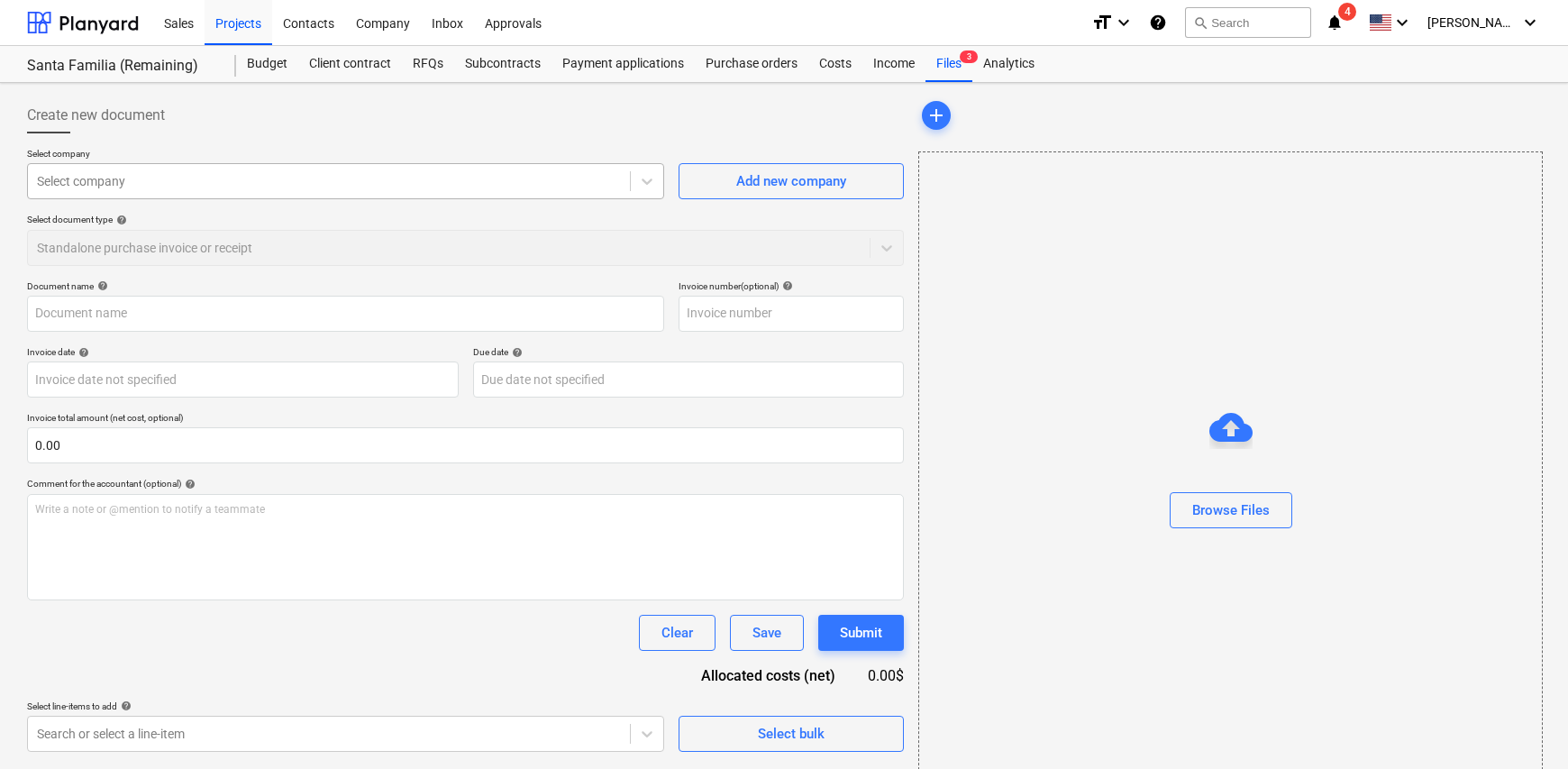 click at bounding box center [329, 181] 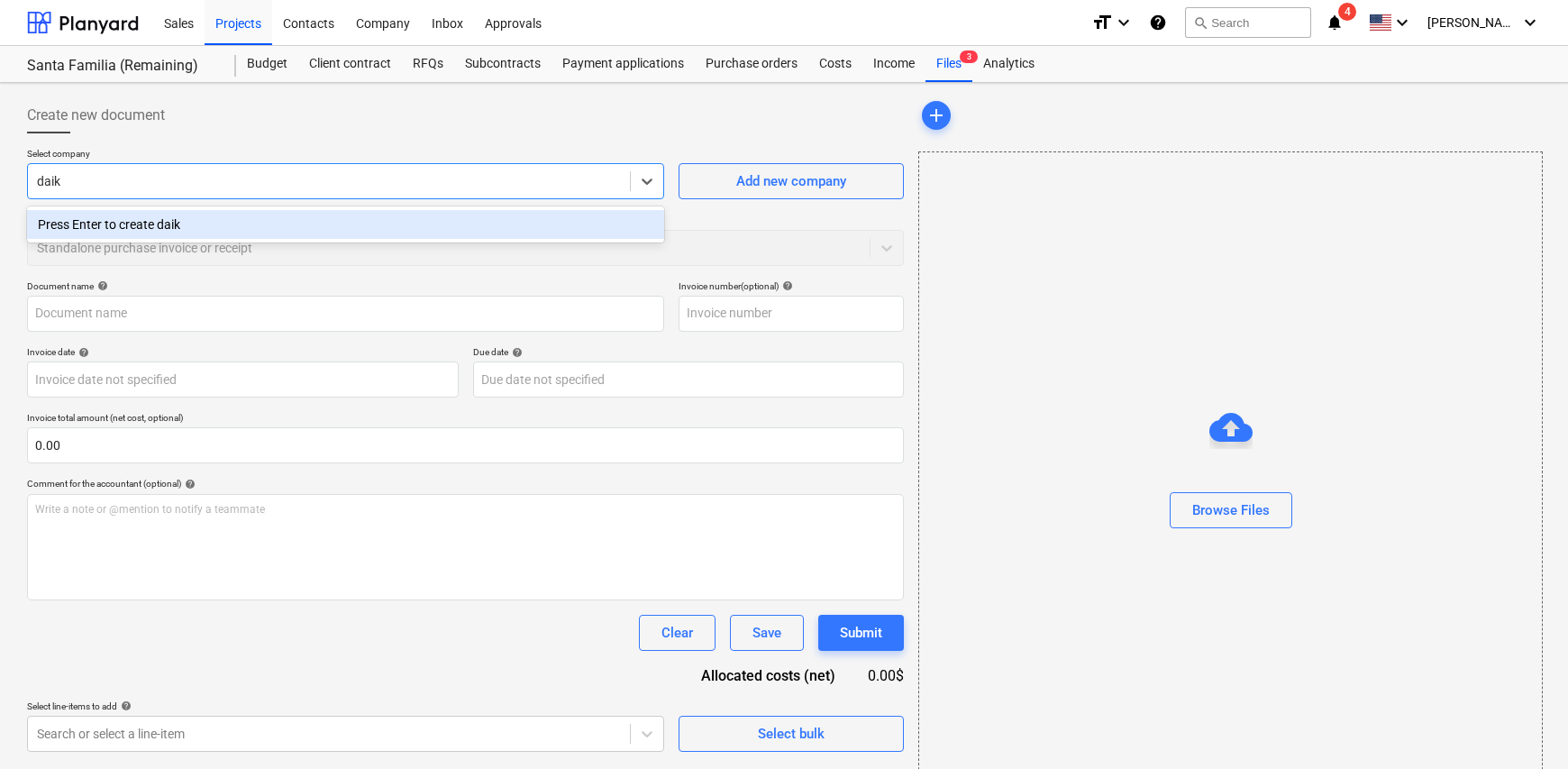 type on "daik" 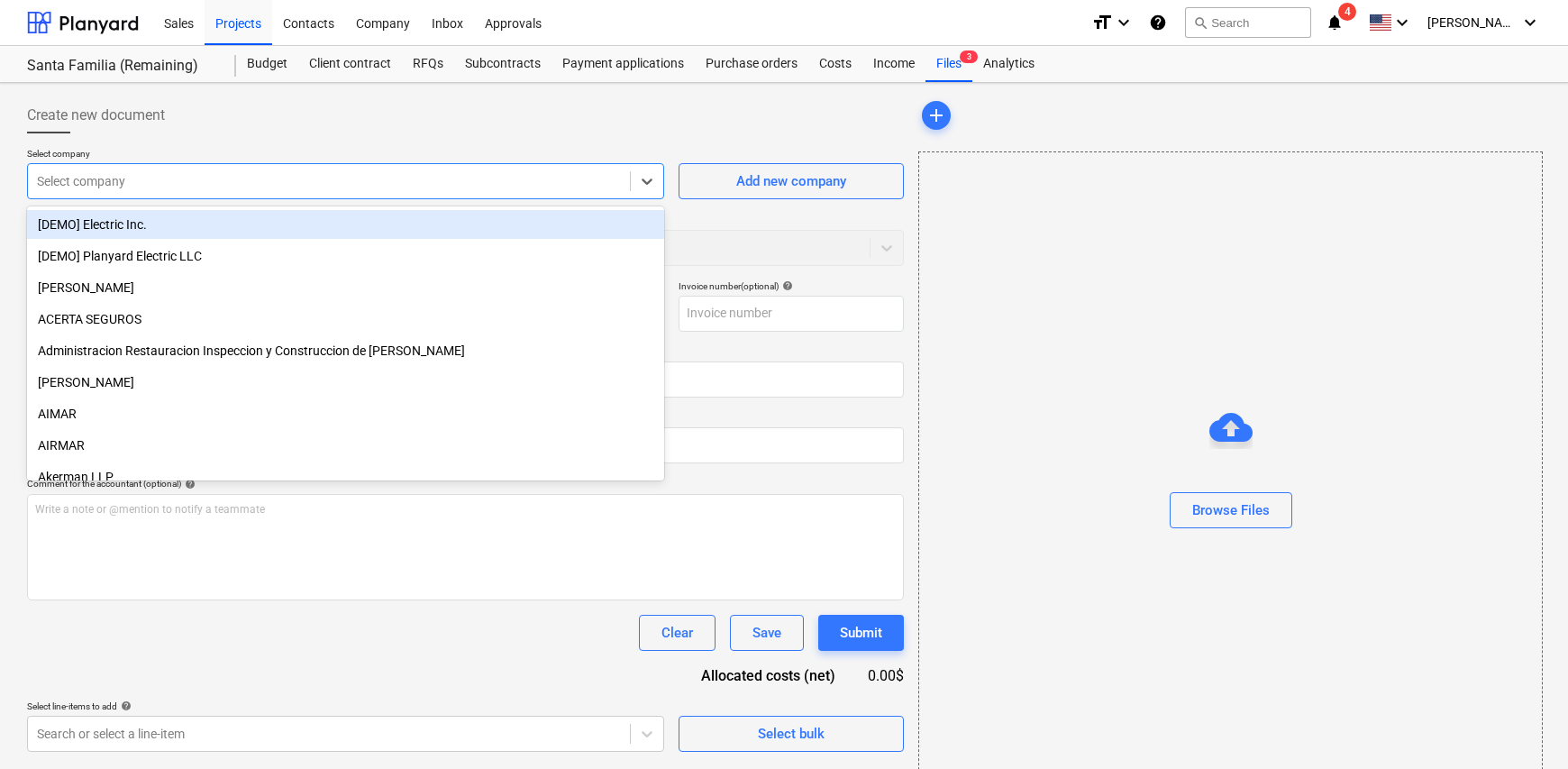 click at bounding box center [329, 181] 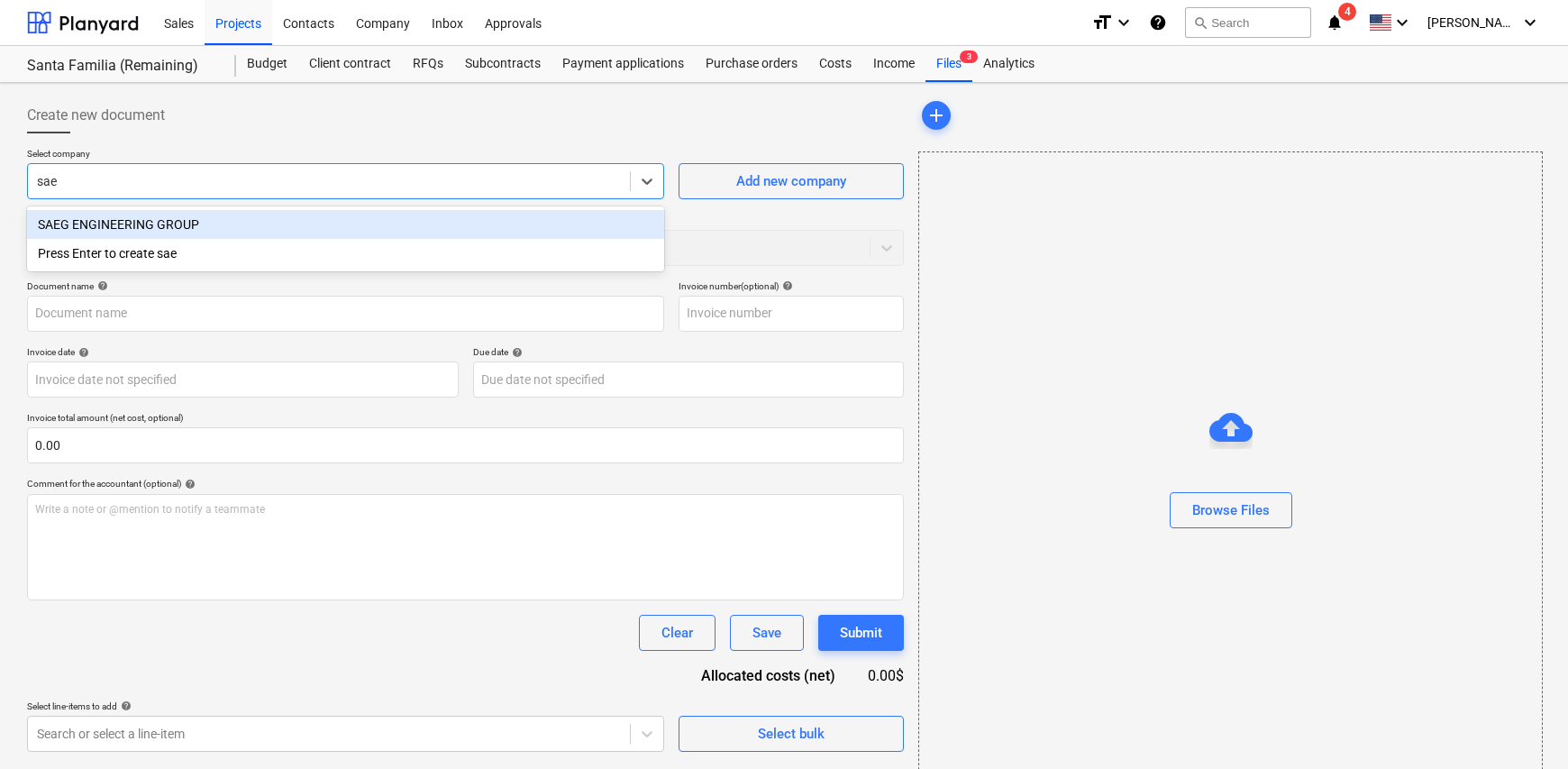 type on "saeg" 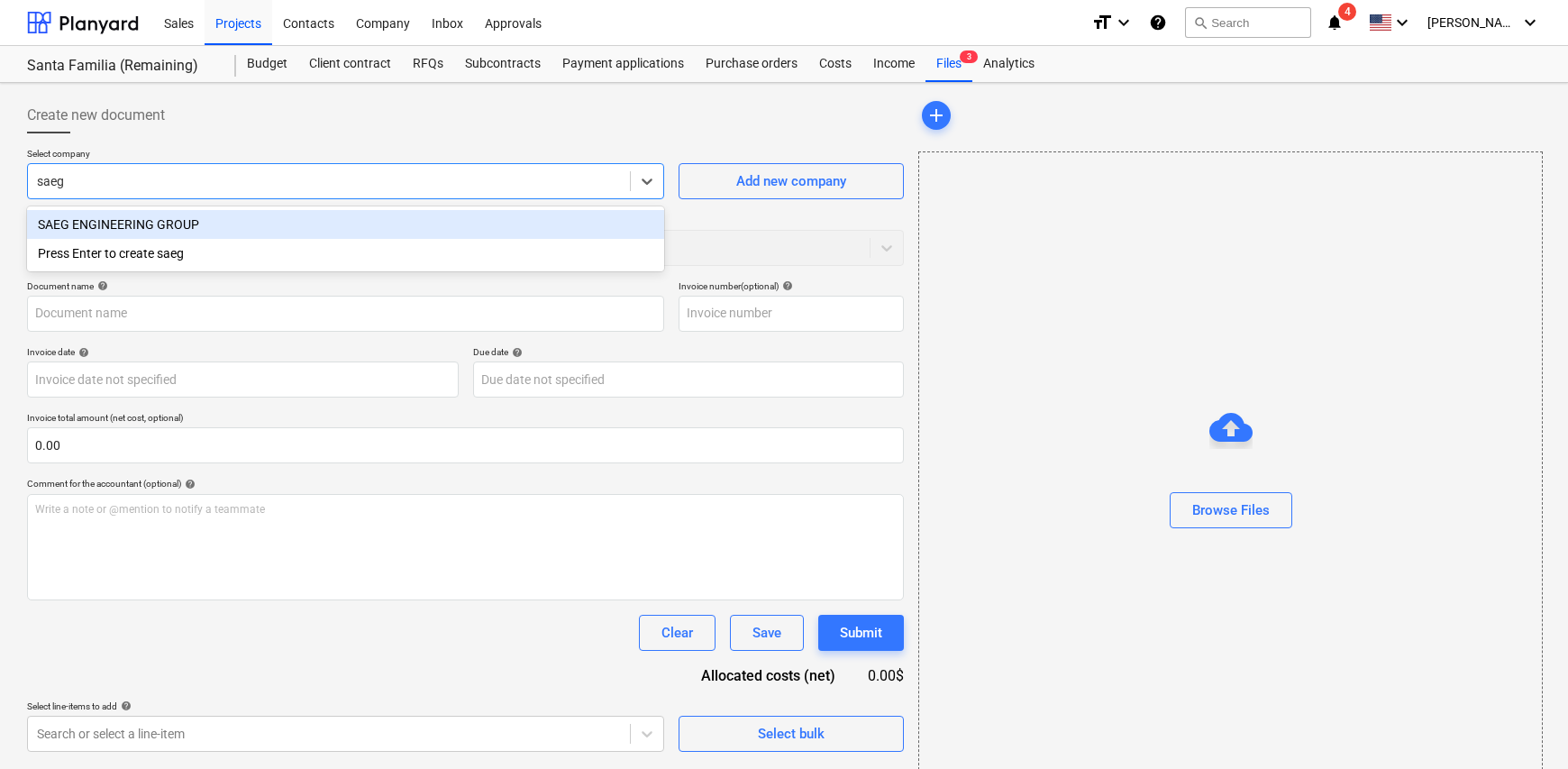 click on "SAEG ENGINEERING GROUP" at bounding box center (345, 224) 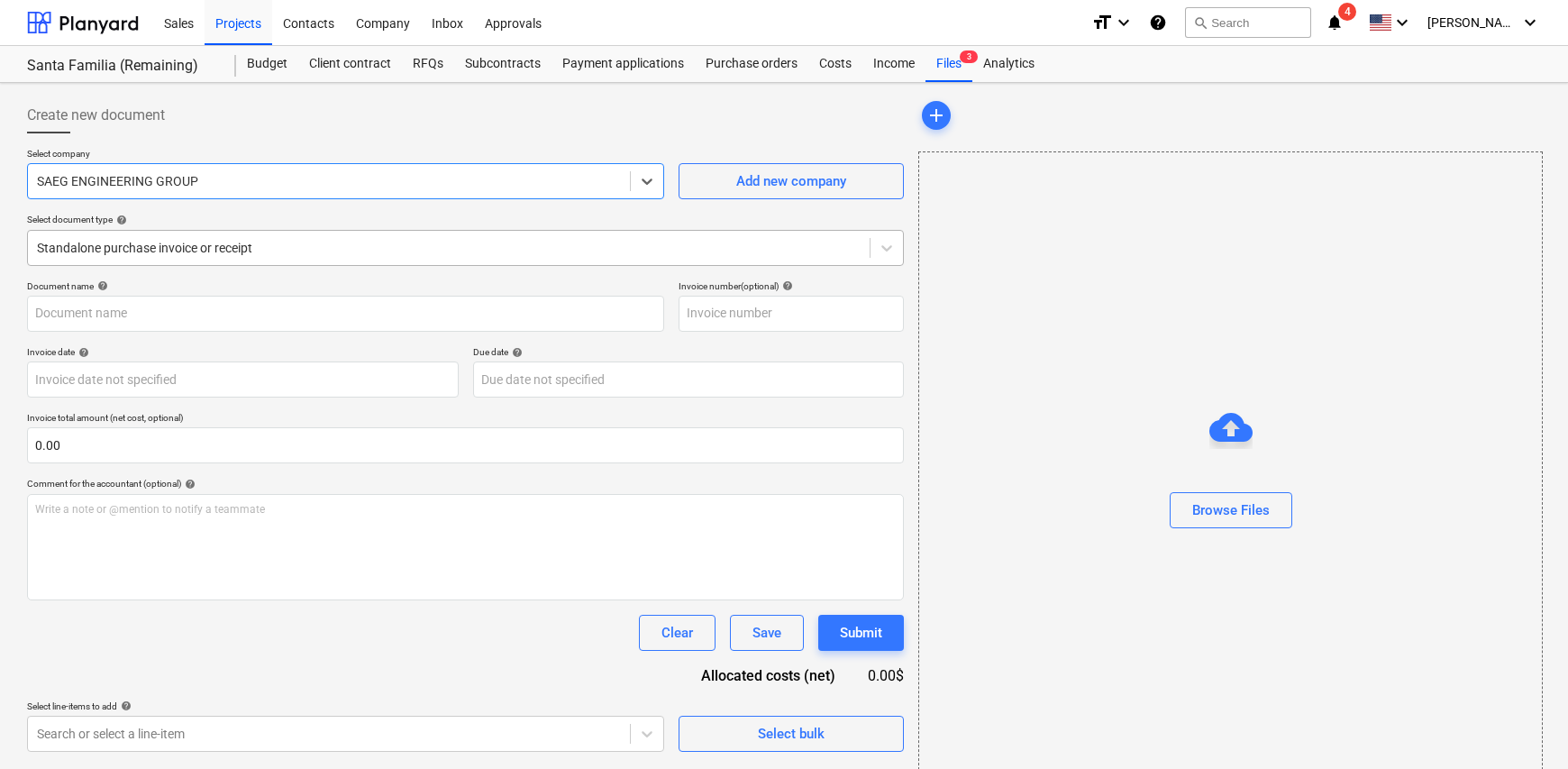 click at bounding box center [449, 248] 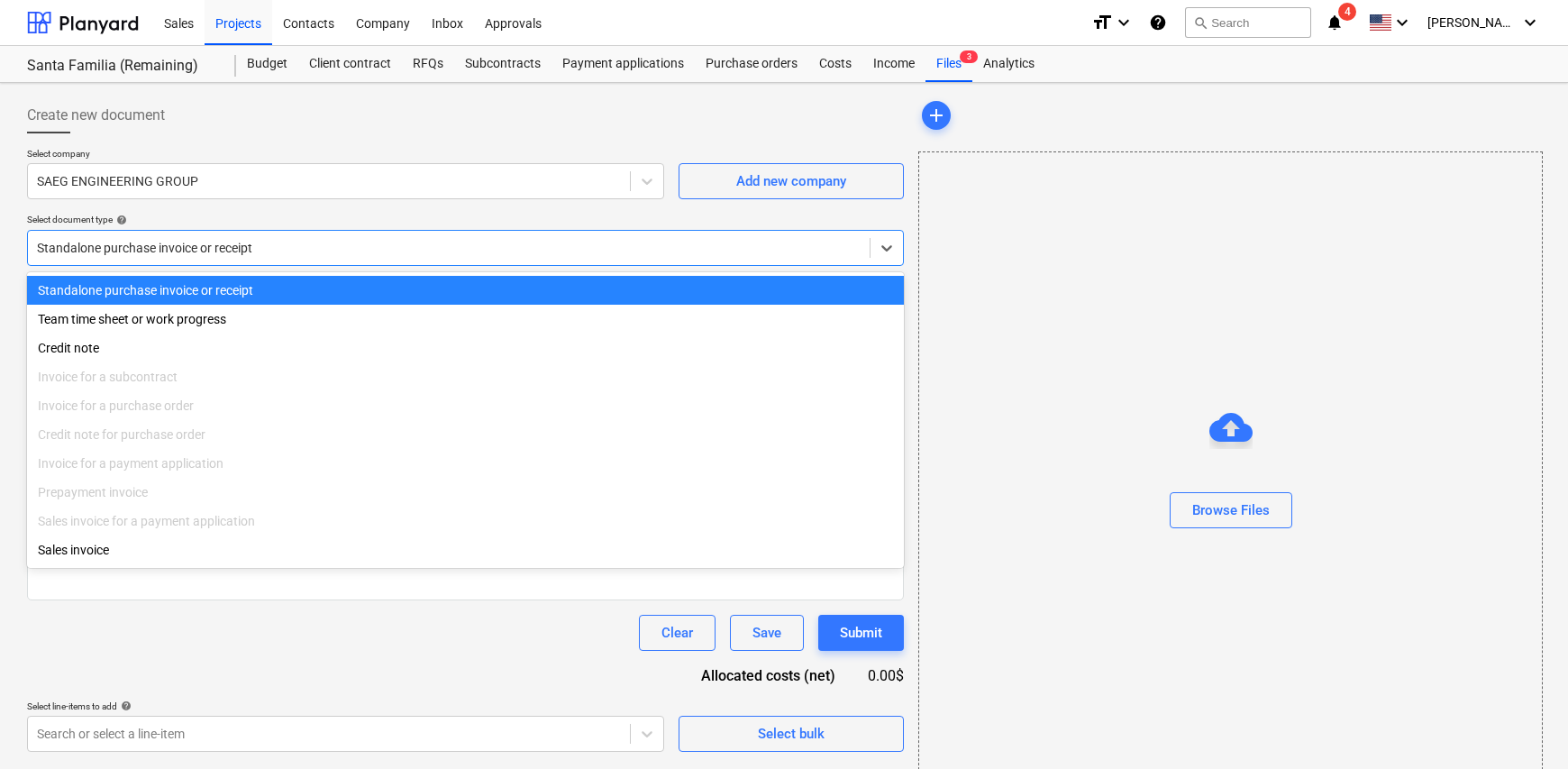 click on "Standalone purchase invoice or receipt" at bounding box center (465, 290) 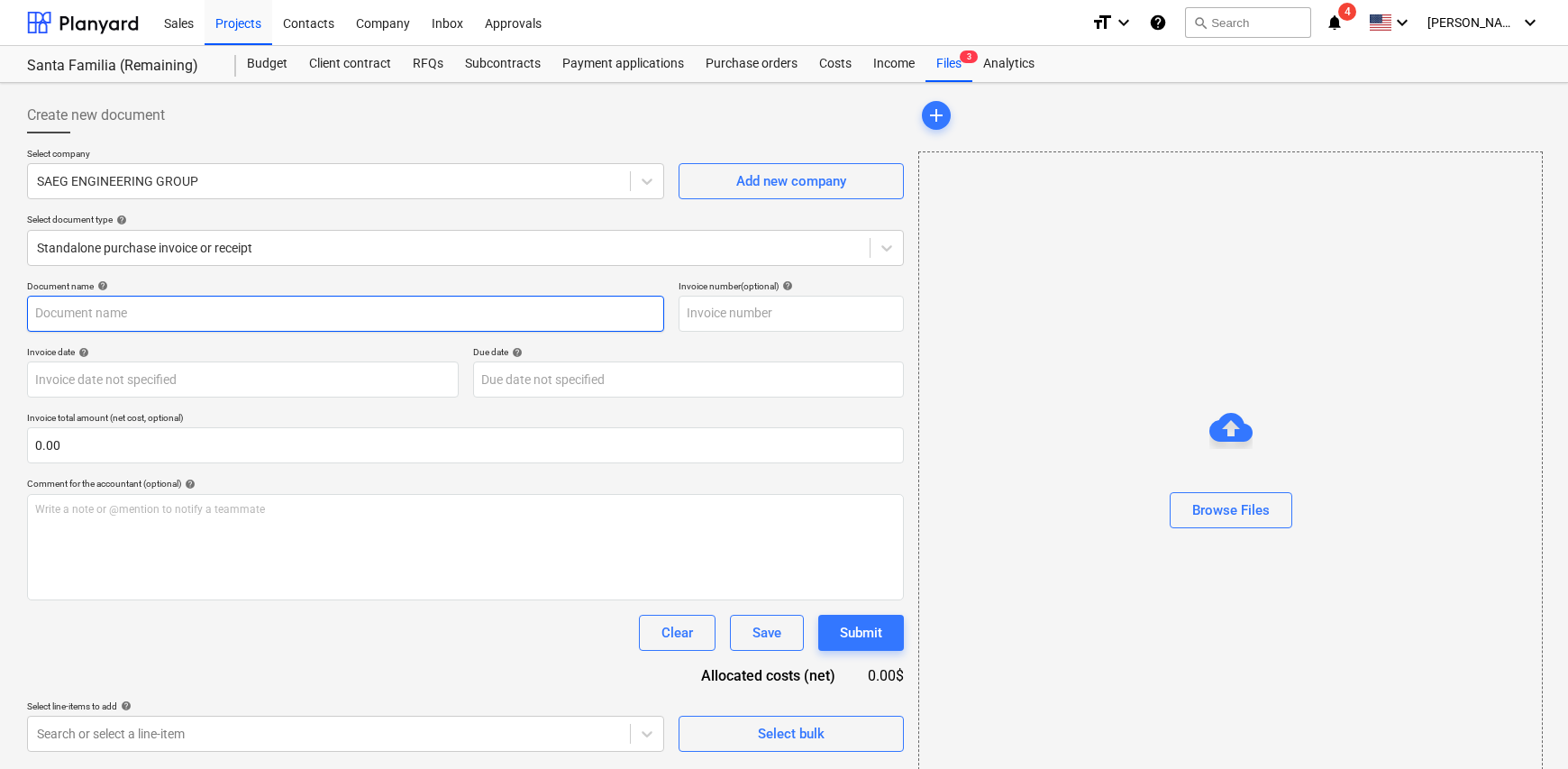 click at bounding box center (345, 314) 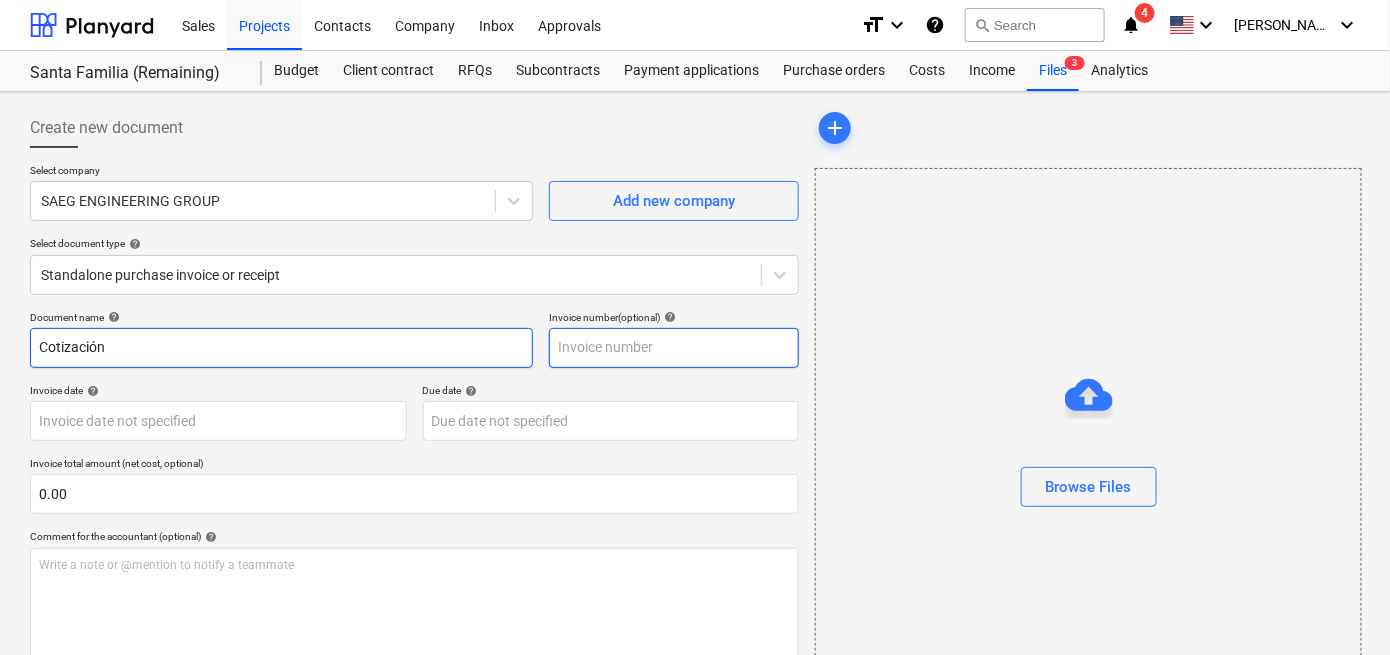 type on "Cotización" 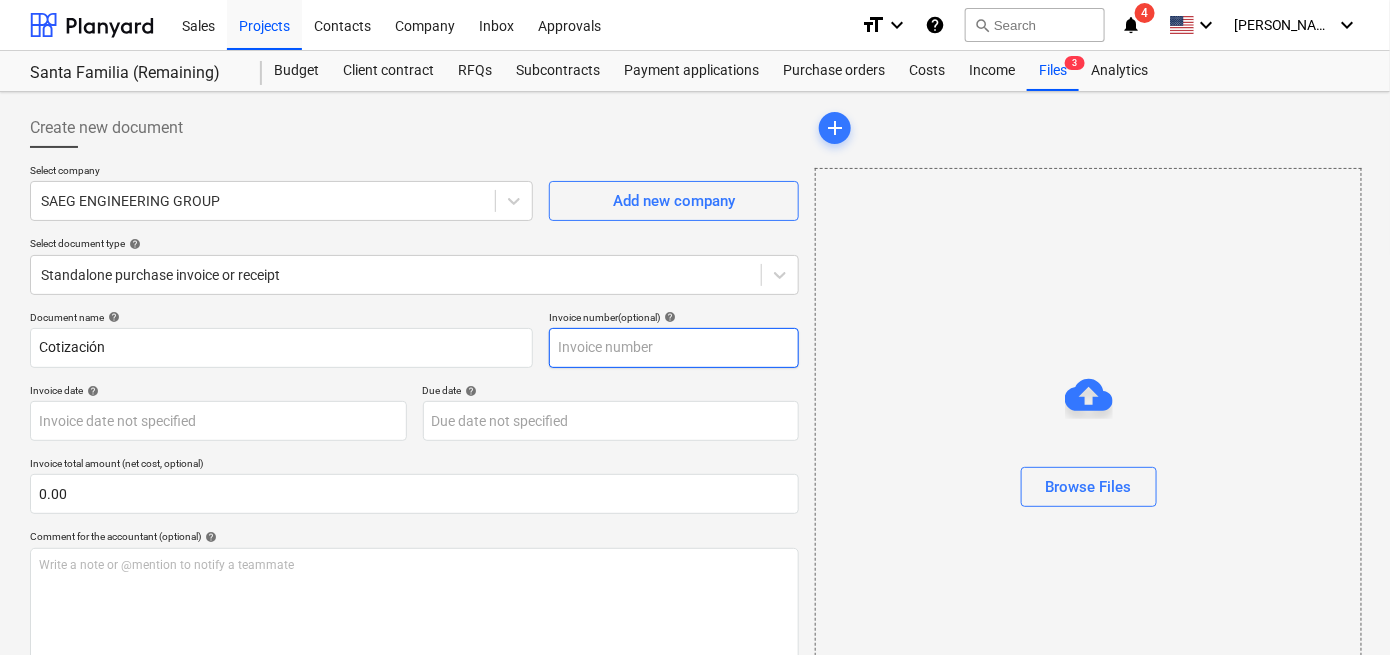 click at bounding box center (674, 348) 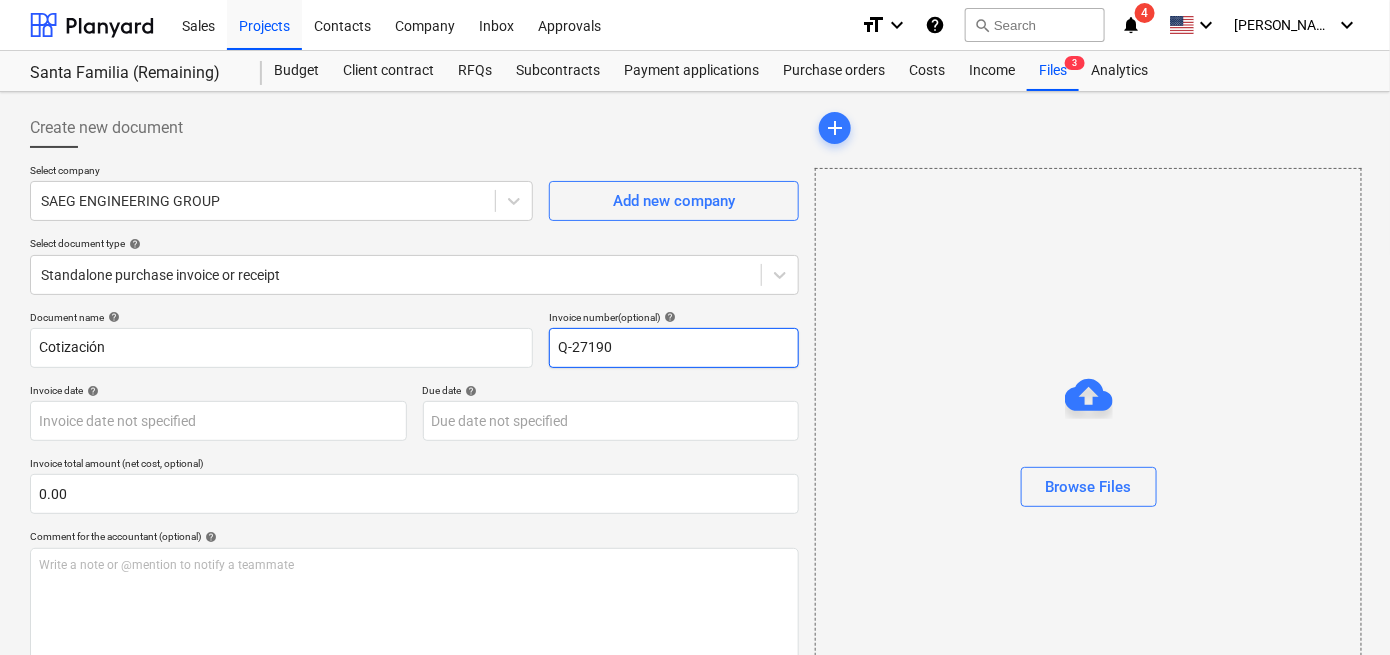 click on "Q-27190" at bounding box center [674, 348] 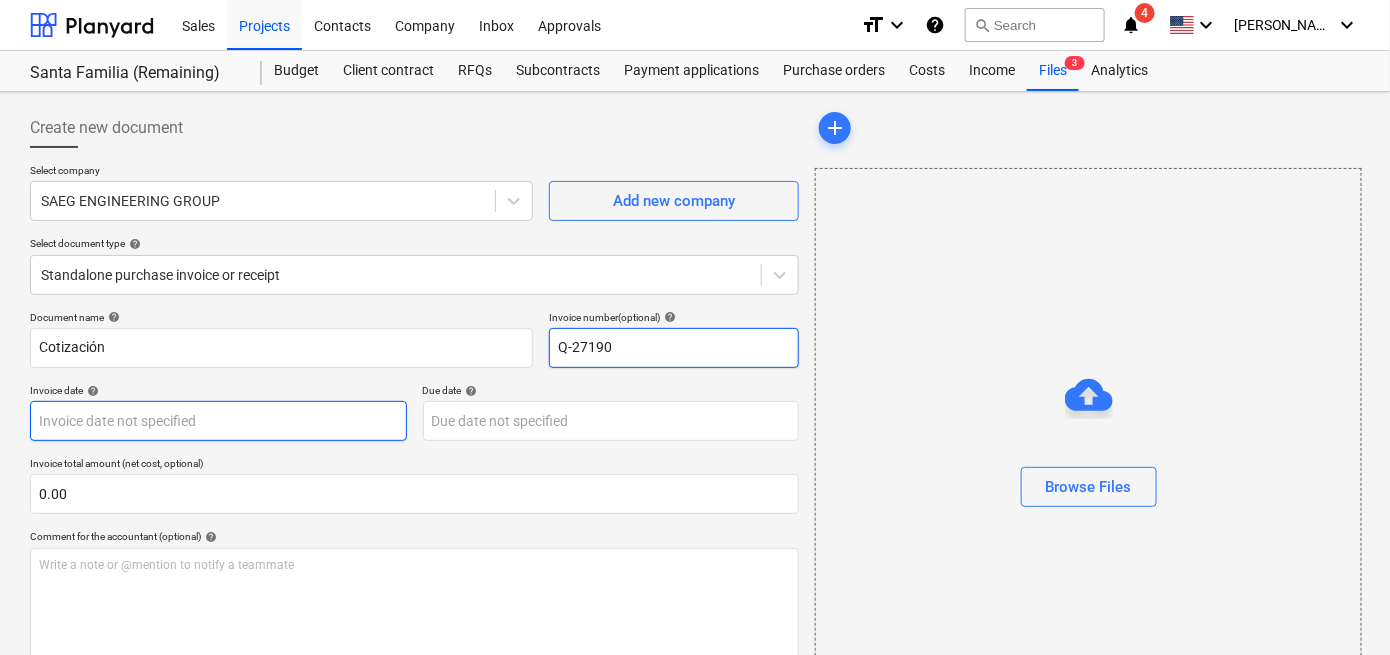 type on "Q-27190" 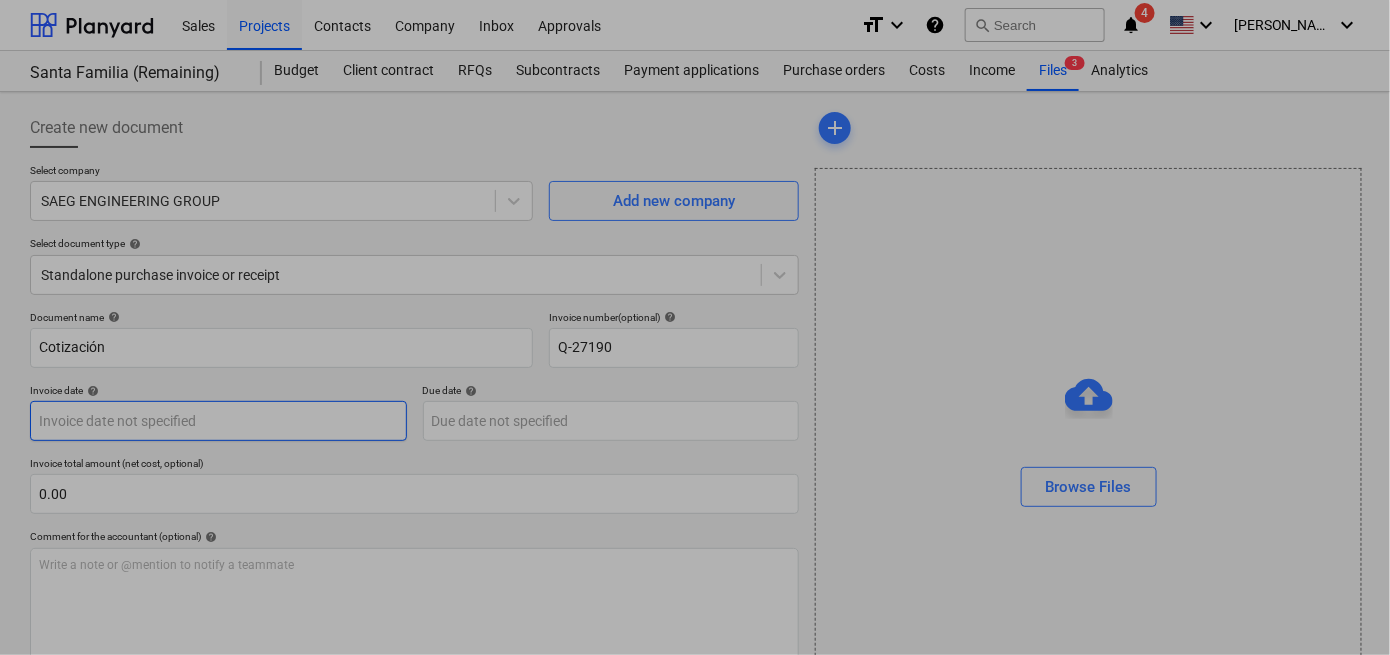 click on "Sales Projects Contacts Company Inbox Approvals format_size keyboard_arrow_down help search Search notifications 4 keyboard_arrow_down [PERSON_NAME] keyboard_arrow_down [GEOGRAPHIC_DATA] (Remaining) [GEOGRAPHIC_DATA] (Remaining) Budget Client contract RFQs Subcontracts Payment applications Purchase orders Costs Income Files 3 Analytics Create new document Select company SAEG ENGINEERING GROUP   Add new company Select document type help Standalone purchase invoice or receipt Document name help Cotización Invoice number  (optional) help Q-27190 Invoice date help Press the down arrow key to interact with the calendar and
select a date. Press the question mark key to get the keyboard shortcuts for changing dates. Due date help Press the down arrow key to interact with the calendar and
select a date. Press the question mark key to get the keyboard shortcuts for changing dates. Invoice total amount (net cost, optional) 0.00 Comment for the accountant (optional) help Write a note or @mention to notify a teammate ﻿" at bounding box center [695, 327] 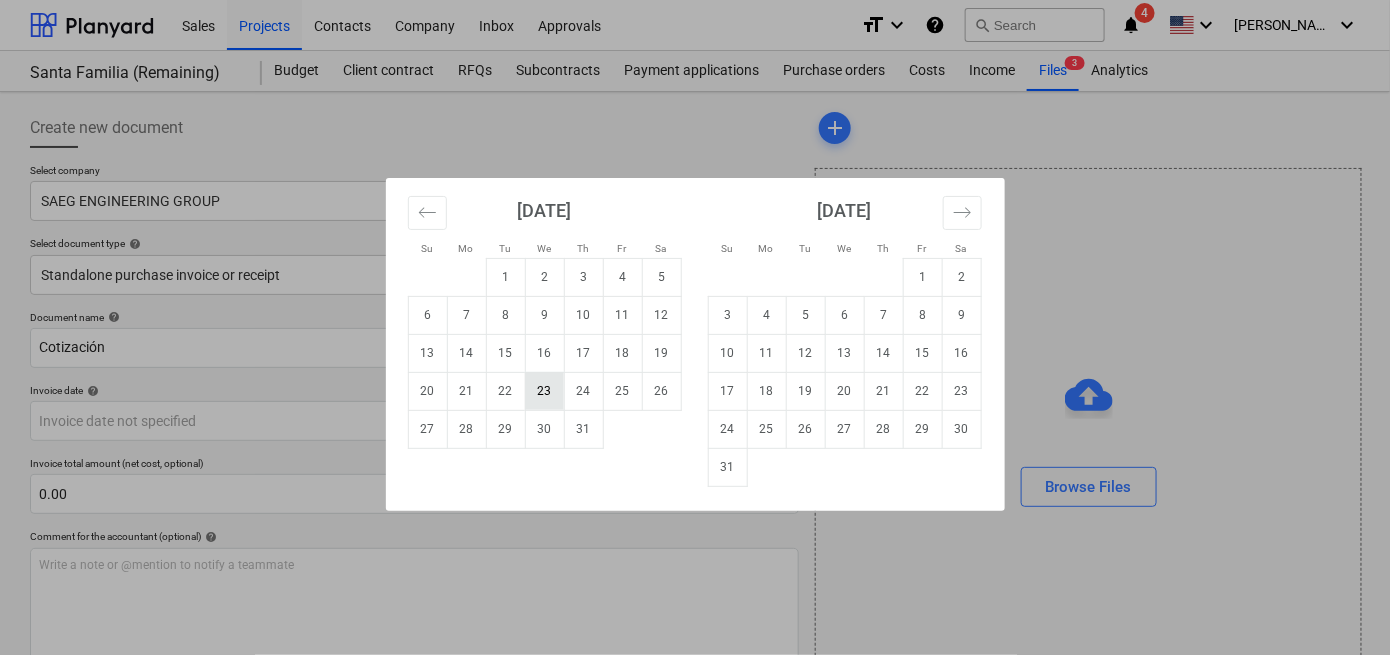 click on "23" at bounding box center [544, 391] 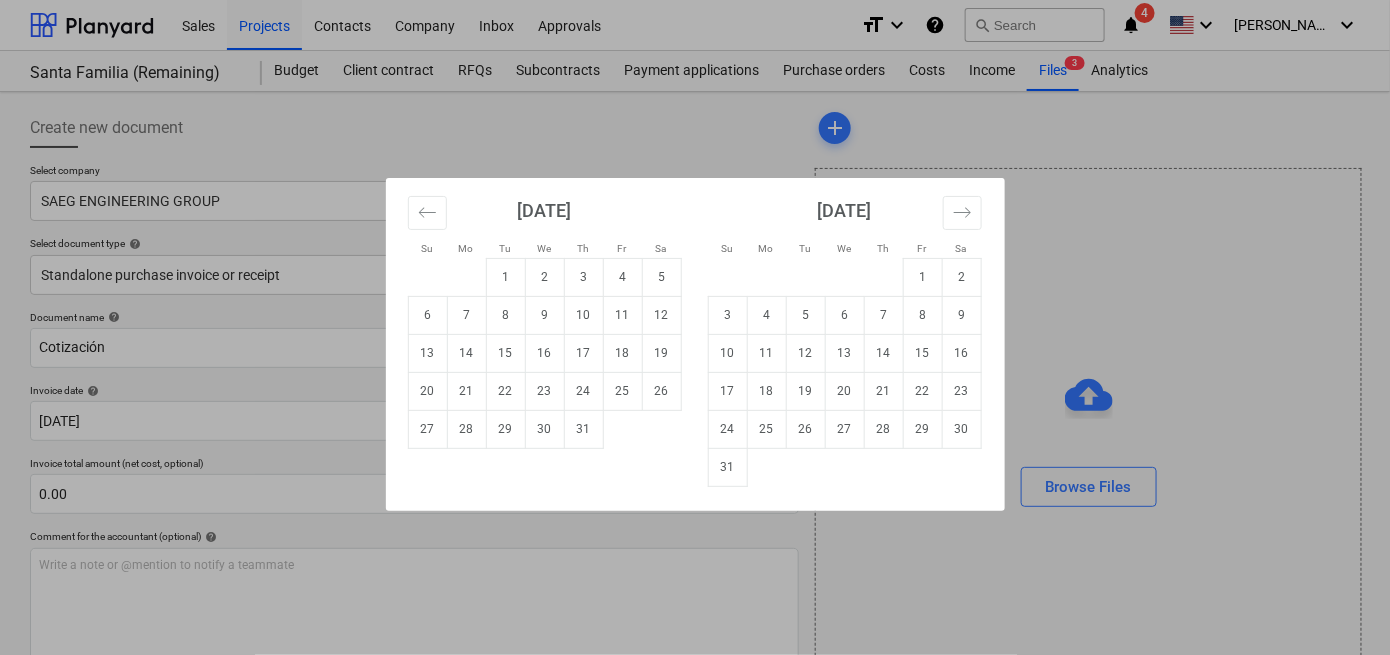 click on "Sales Projects Contacts Company Inbox Approvals format_size keyboard_arrow_down help search Search notifications 4 keyboard_arrow_down [PERSON_NAME] keyboard_arrow_down [GEOGRAPHIC_DATA] (Remaining) [GEOGRAPHIC_DATA] (Remaining) Budget Client contract RFQs Subcontracts Payment applications Purchase orders Costs Income Files 3 Analytics Create new document Select company SAEG ENGINEERING GROUP   Add new company Select document type help Standalone purchase invoice or receipt Document name help Cotización Invoice number  (optional) help Q-27190 Invoice date help [DATE] 23.07.2025 Press the down arrow key to interact with the calendar and
select a date. Press the question mark key to get the keyboard shortcuts for changing dates. Due date help Press the down arrow key to interact with the calendar and
select a date. Press the question mark key to get the keyboard shortcuts for changing dates. Invoice total amount (net cost, optional) 0.00 Comment for the accountant (optional) help ﻿ Clear Save Submit help" at bounding box center [695, 327] 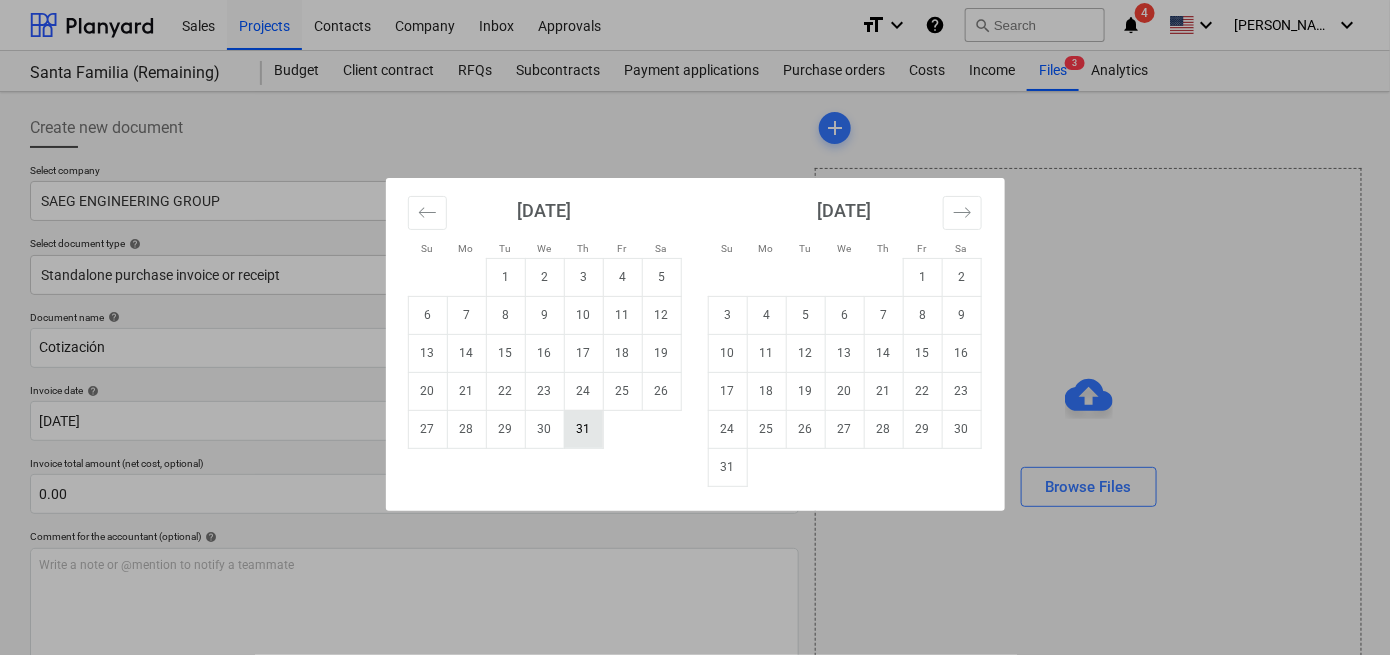 click on "31" at bounding box center (583, 429) 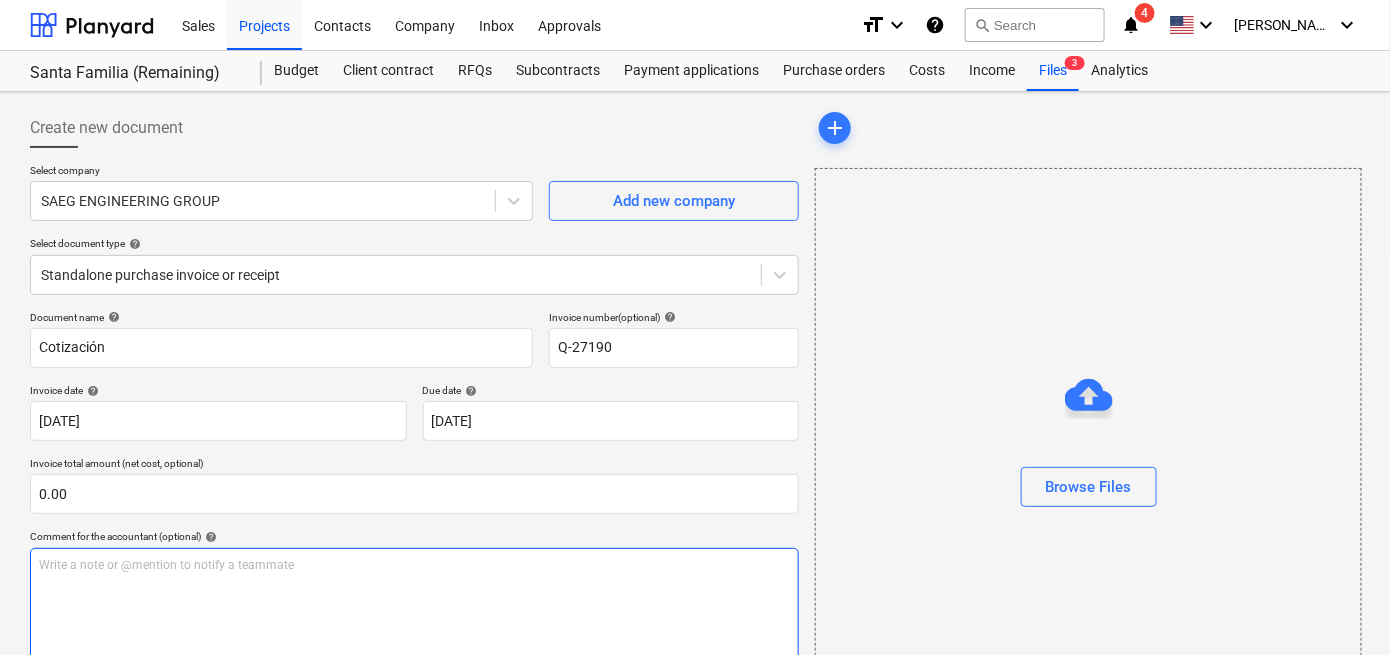 scroll, scrollTop: 194, scrollLeft: 0, axis: vertical 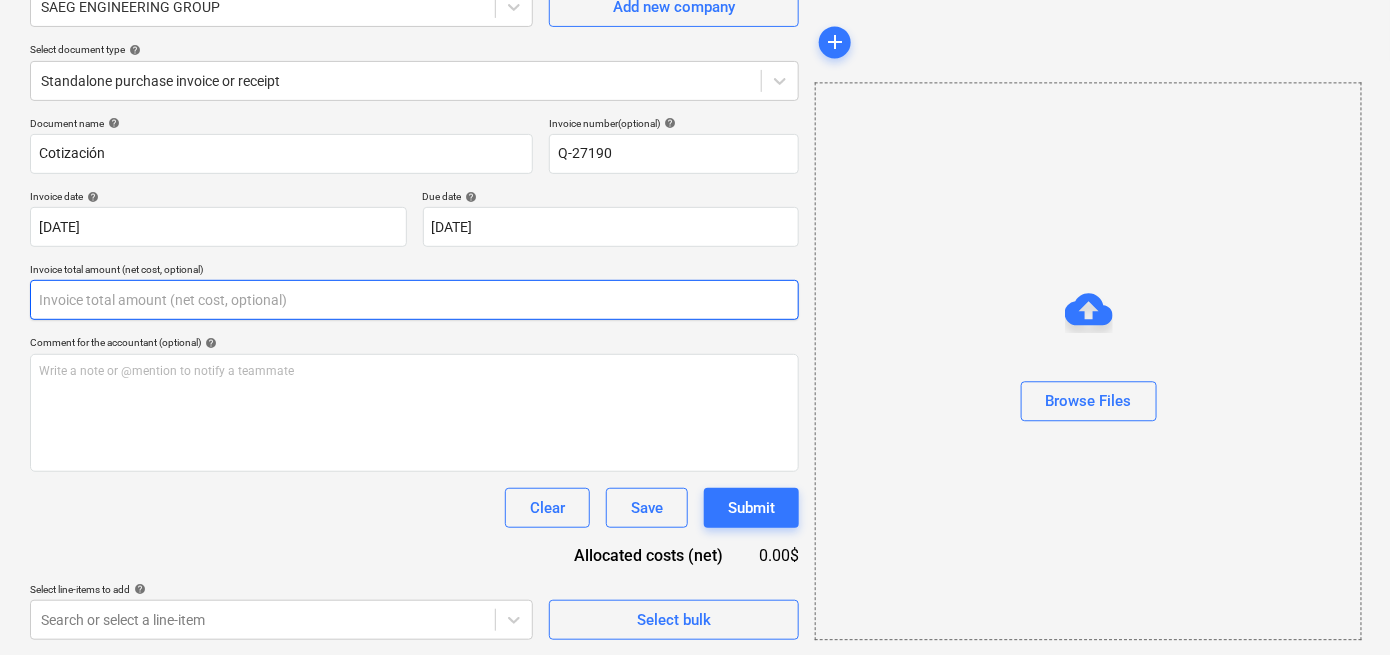 click at bounding box center (414, 300) 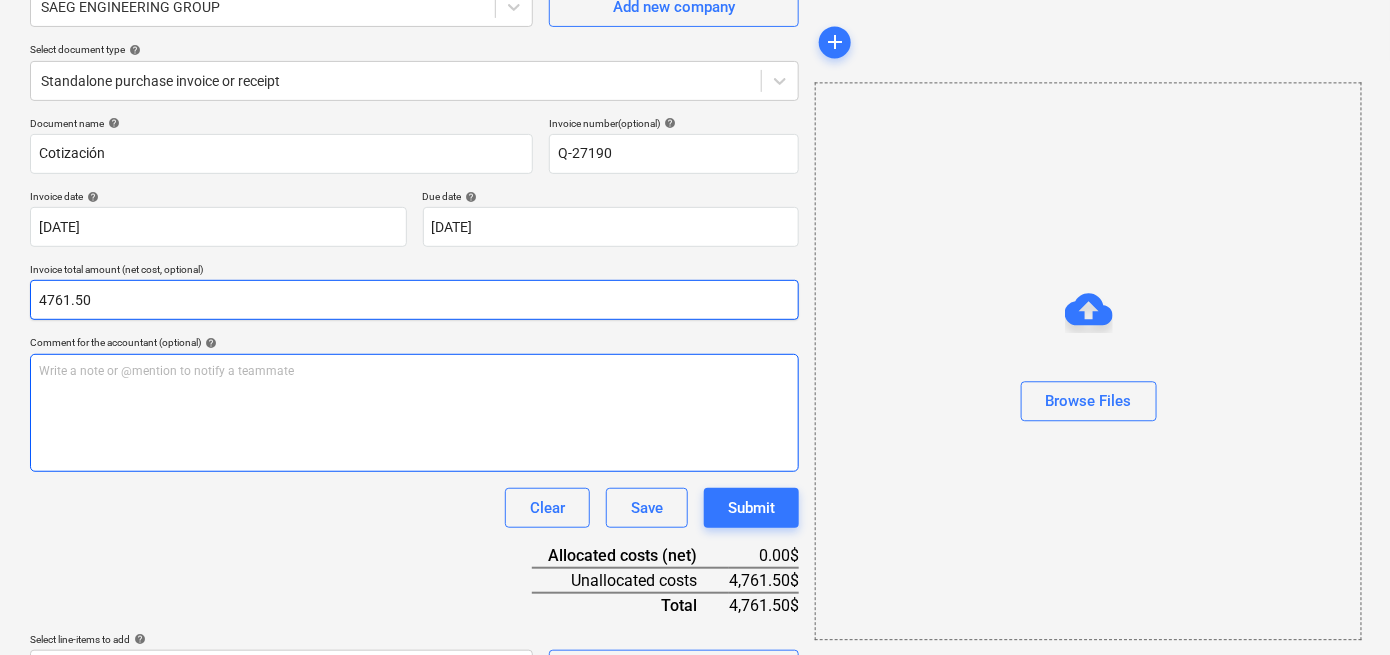 type on "4761.50" 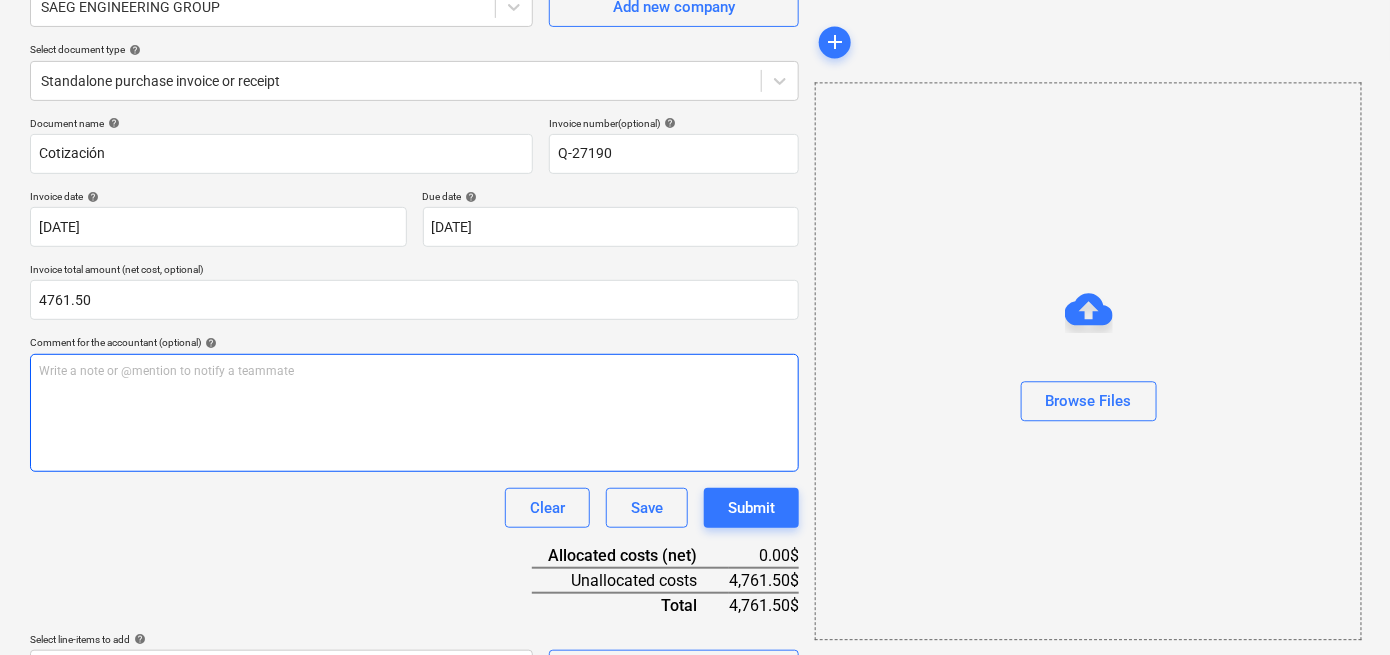 click on "Write a note or @mention to notify a teammate [PERSON_NAME]" at bounding box center [414, 371] 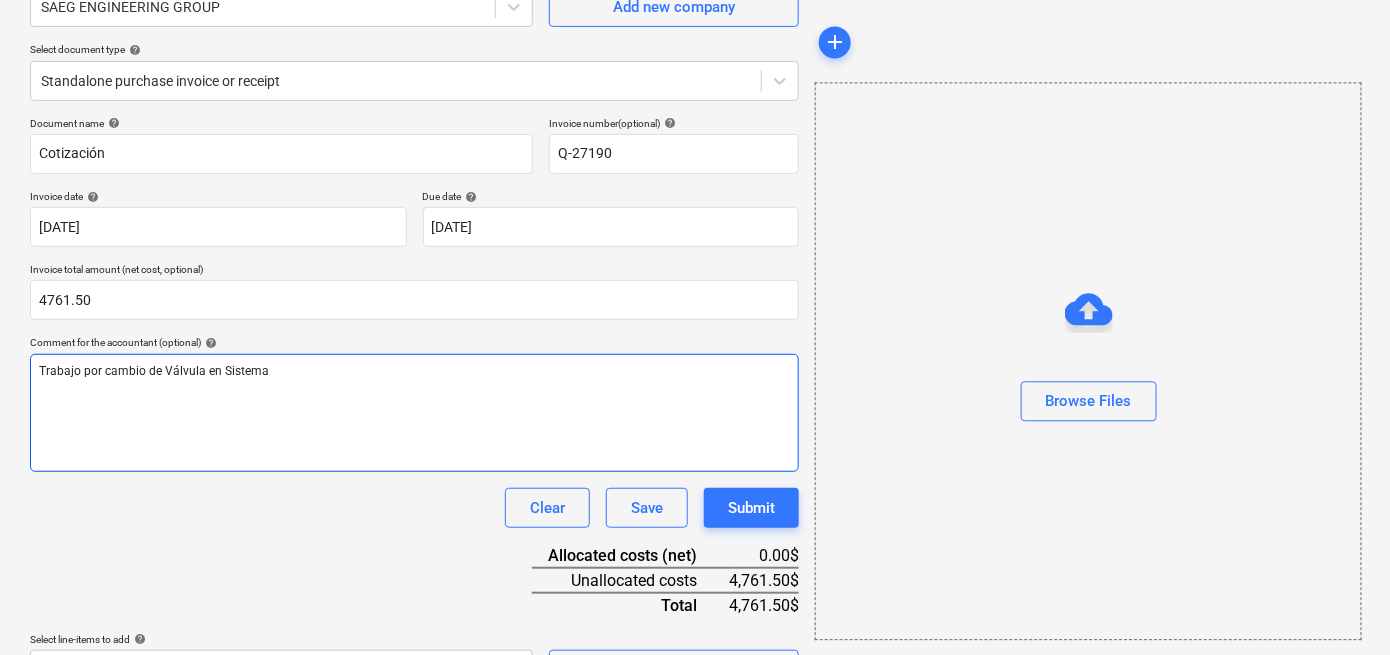 click on "Trabajo por cambio de Válvula en Sistema" at bounding box center (414, 371) 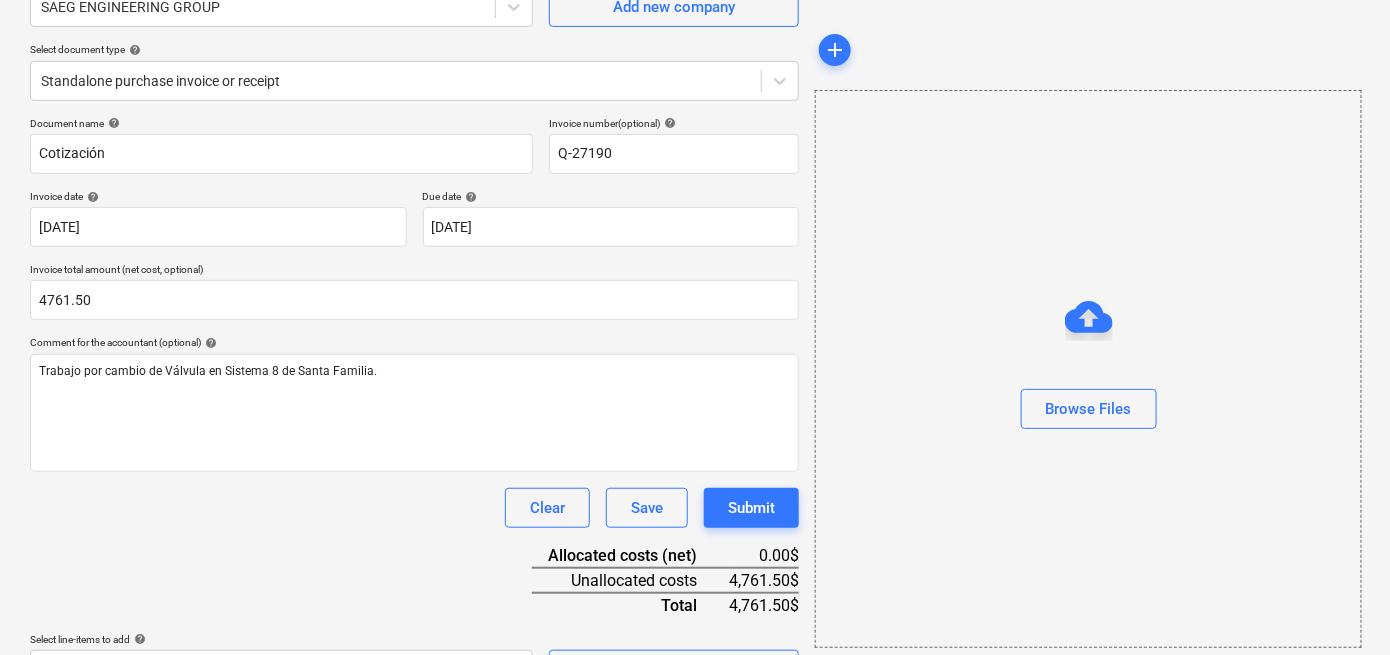 scroll, scrollTop: 244, scrollLeft: 0, axis: vertical 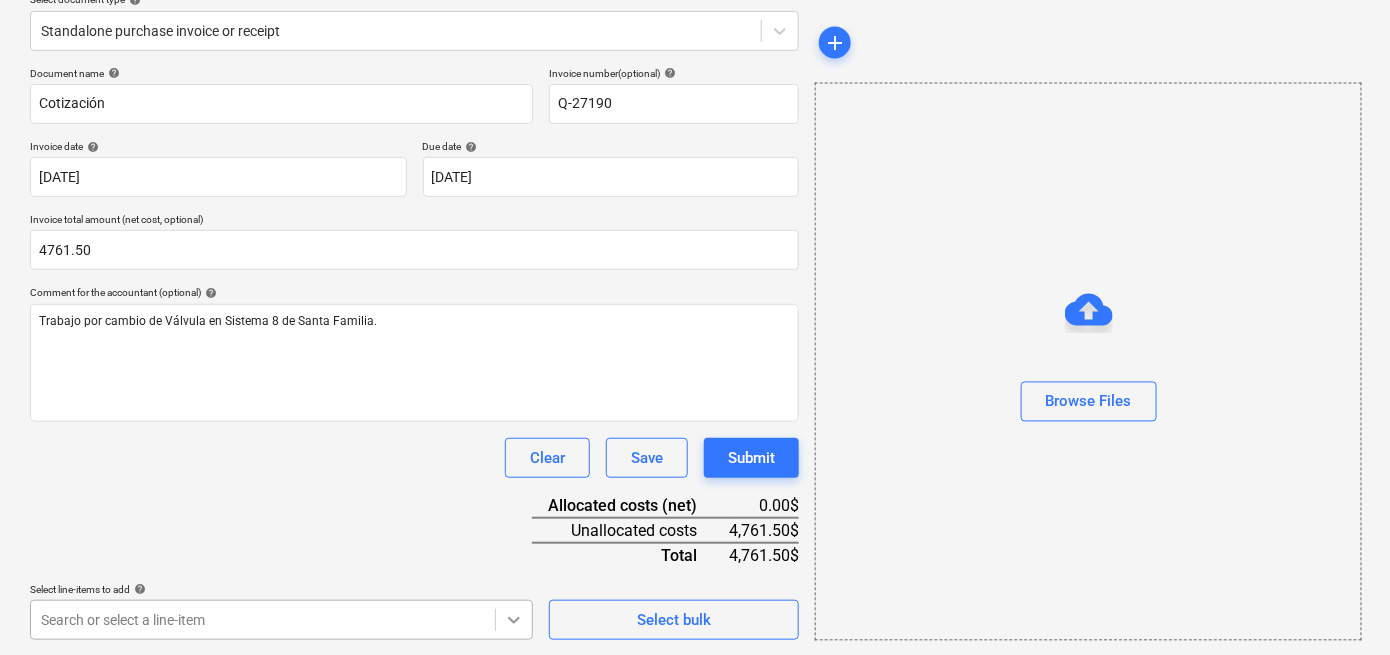 click on "Sales Projects Contacts Company Inbox Approvals format_size keyboard_arrow_down help search Search notifications 4 keyboard_arrow_down [PERSON_NAME] keyboard_arrow_down [GEOGRAPHIC_DATA] (Remaining) [GEOGRAPHIC_DATA] (Remaining) Budget Client contract RFQs Subcontracts Payment applications Purchase orders Costs Income Files 3 Analytics Create new document Select company SAEG ENGINEERING GROUP   Add new company Select document type help Standalone purchase invoice or receipt Document name help Cotización Invoice number  (optional) help Q-27190 Invoice date help [DATE] 23.07.2025 Press the down arrow key to interact with the calendar and
select a date. Press the question mark key to get the keyboard shortcuts for changing dates. Due date help [DATE] [DATE] Press the down arrow key to interact with the calendar and
select a date. Press the question mark key to get the keyboard shortcuts for changing dates. Invoice total amount (net cost, optional) 4761.50 Comment for the accountant (optional) help" at bounding box center (695, 83) 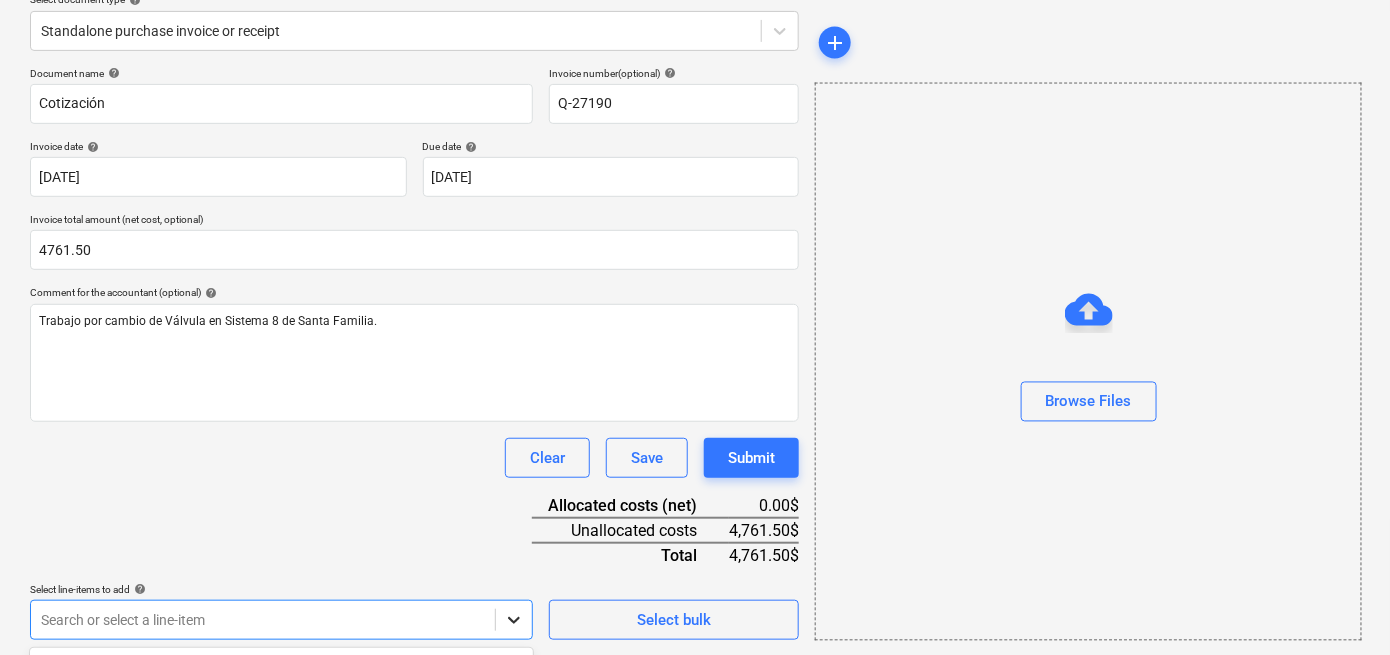 scroll, scrollTop: 536, scrollLeft: 0, axis: vertical 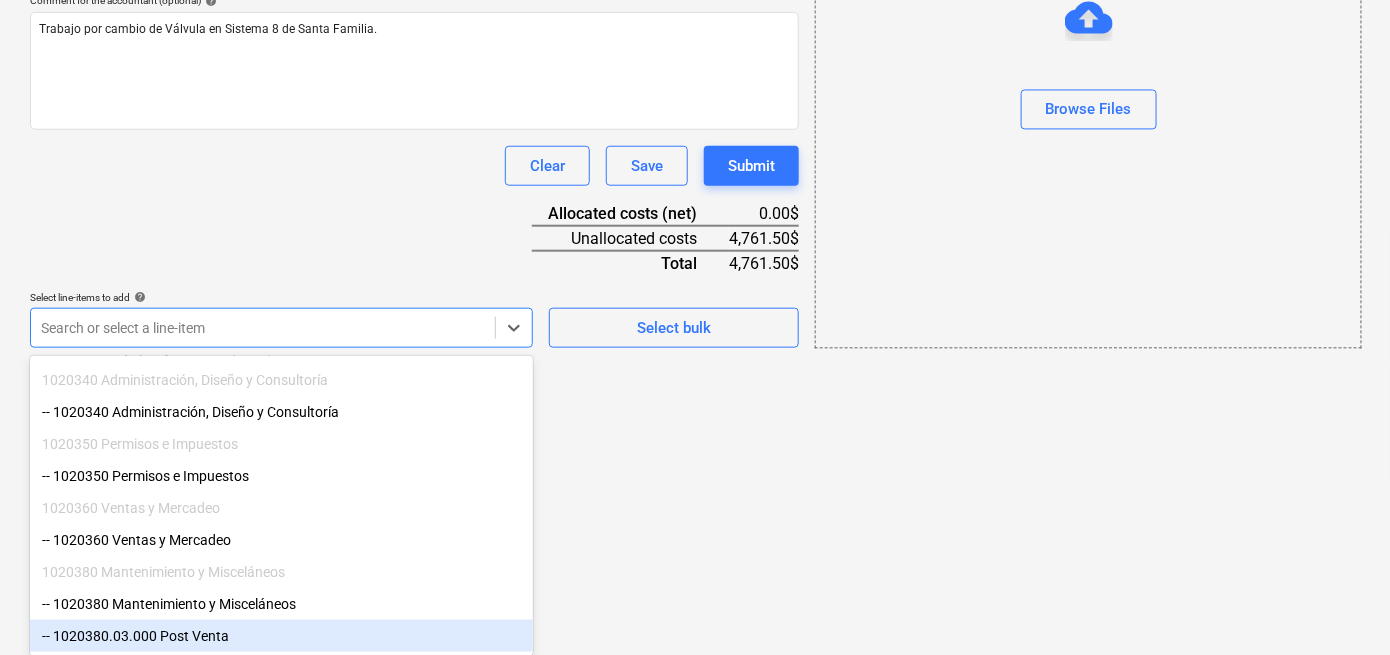 click on "--  1020380.03.000 Post Venta" at bounding box center [281, 636] 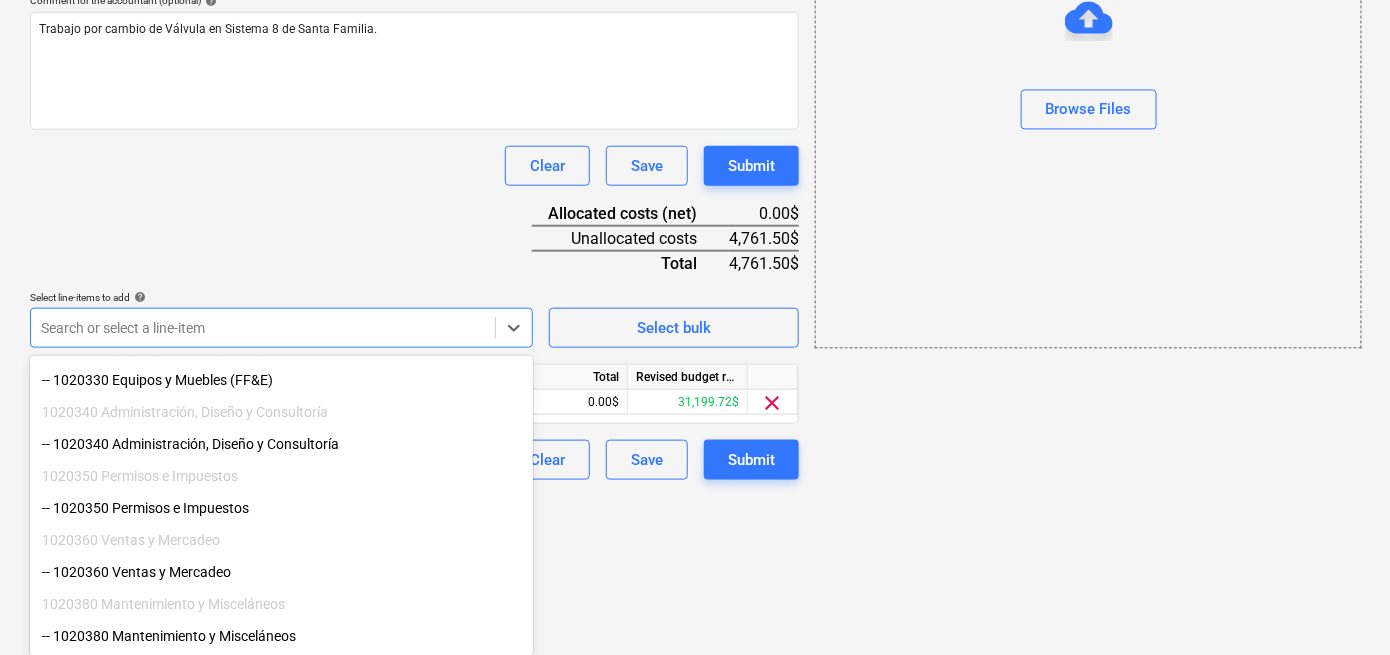 click on "Sales Projects Contacts Company Inbox Approvals format_size keyboard_arrow_down help search Search notifications 4 keyboard_arrow_down [PERSON_NAME] keyboard_arrow_down [GEOGRAPHIC_DATA] (Remaining) [GEOGRAPHIC_DATA] (Remaining) Budget Client contract RFQs Subcontracts Payment applications Purchase orders Costs Income Files 3 Analytics Create new document Select company SAEG ENGINEERING GROUP   Add new company Select document type help Standalone purchase invoice or receipt Document name help Cotización Invoice number  (optional) help Q-27190 Invoice date help [DATE] 23.07.2025 Press the down arrow key to interact with the calendar and
select a date. Press the question mark key to get the keyboard shortcuts for changing dates. Due date help [DATE] [DATE] Press the down arrow key to interact with the calendar and
select a date. Press the question mark key to get the keyboard shortcuts for changing dates. Invoice total amount (net cost, optional) 4761.50 Comment for the accountant (optional)" at bounding box center [695, -209] 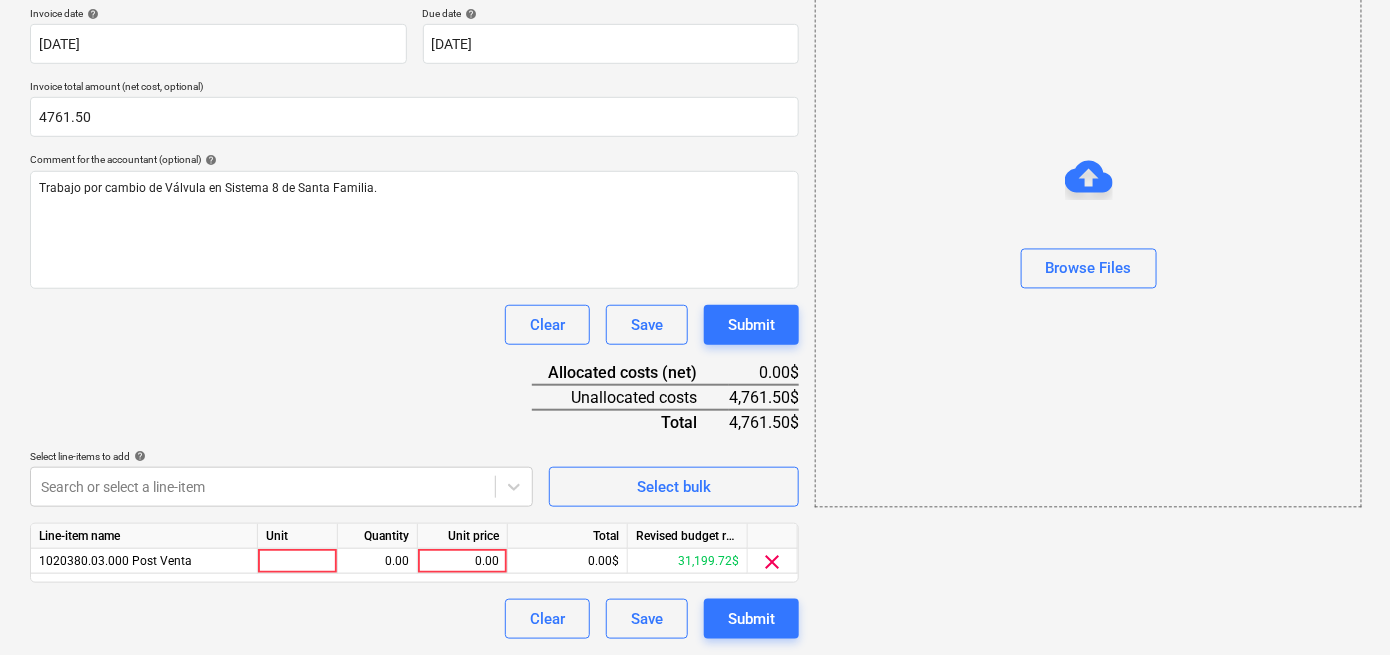 scroll, scrollTop: 376, scrollLeft: 0, axis: vertical 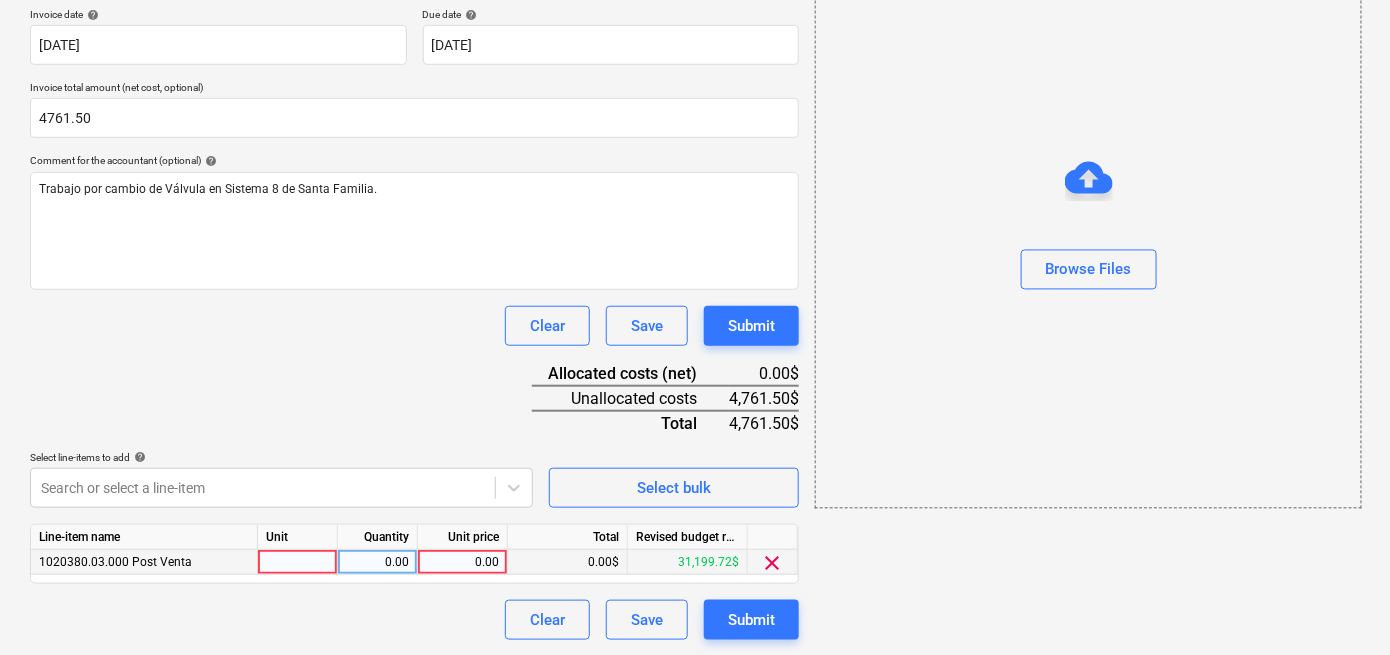 click at bounding box center (298, 562) 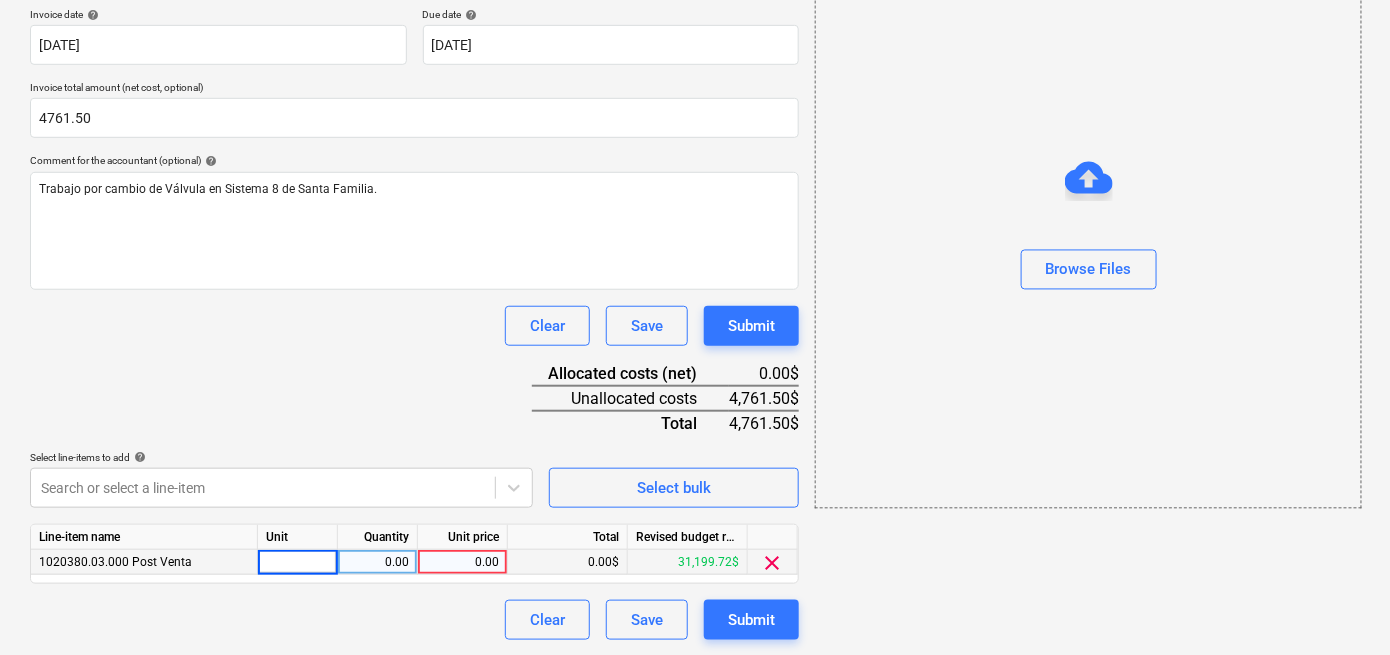 type on "1" 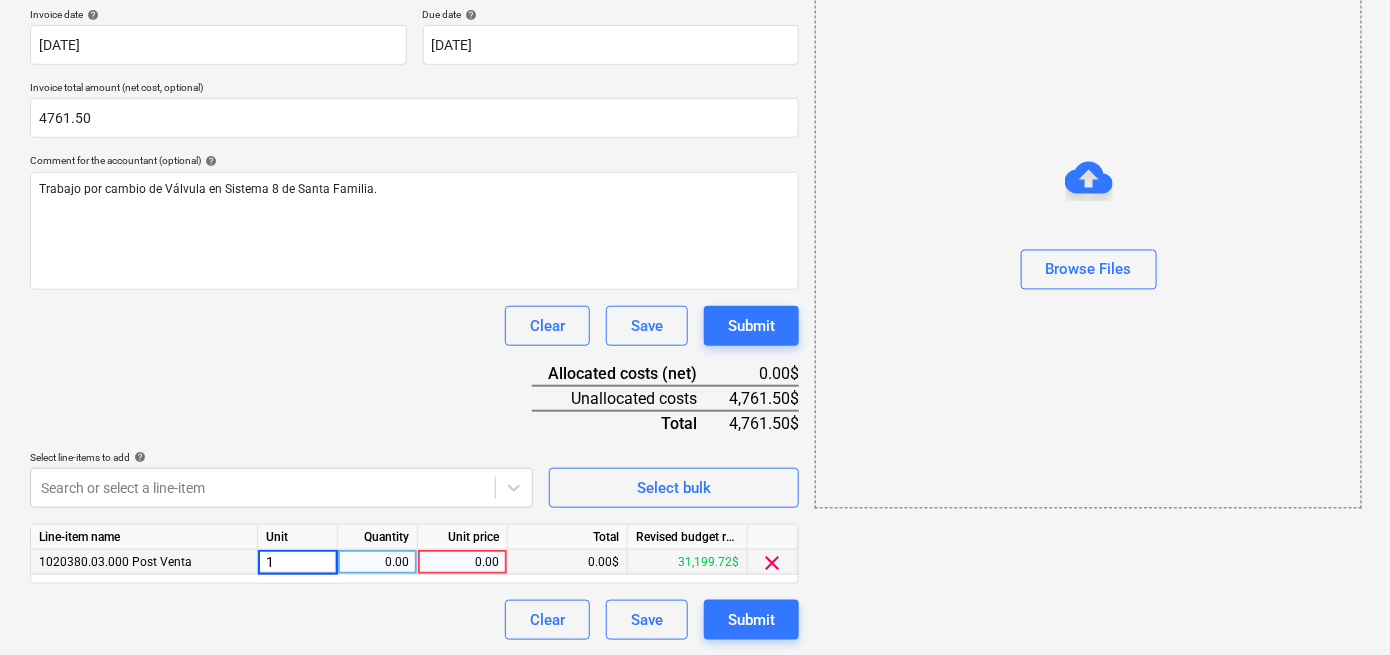 click on "0.00" at bounding box center (377, 562) 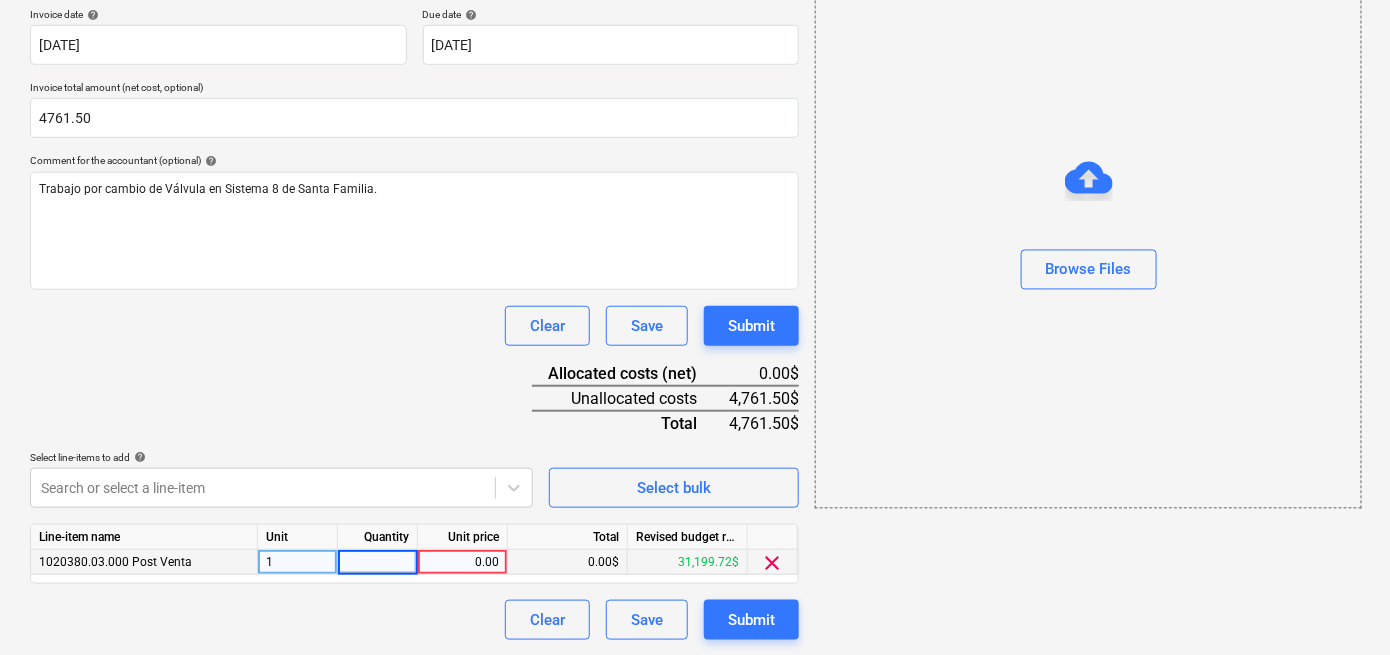 type on "1" 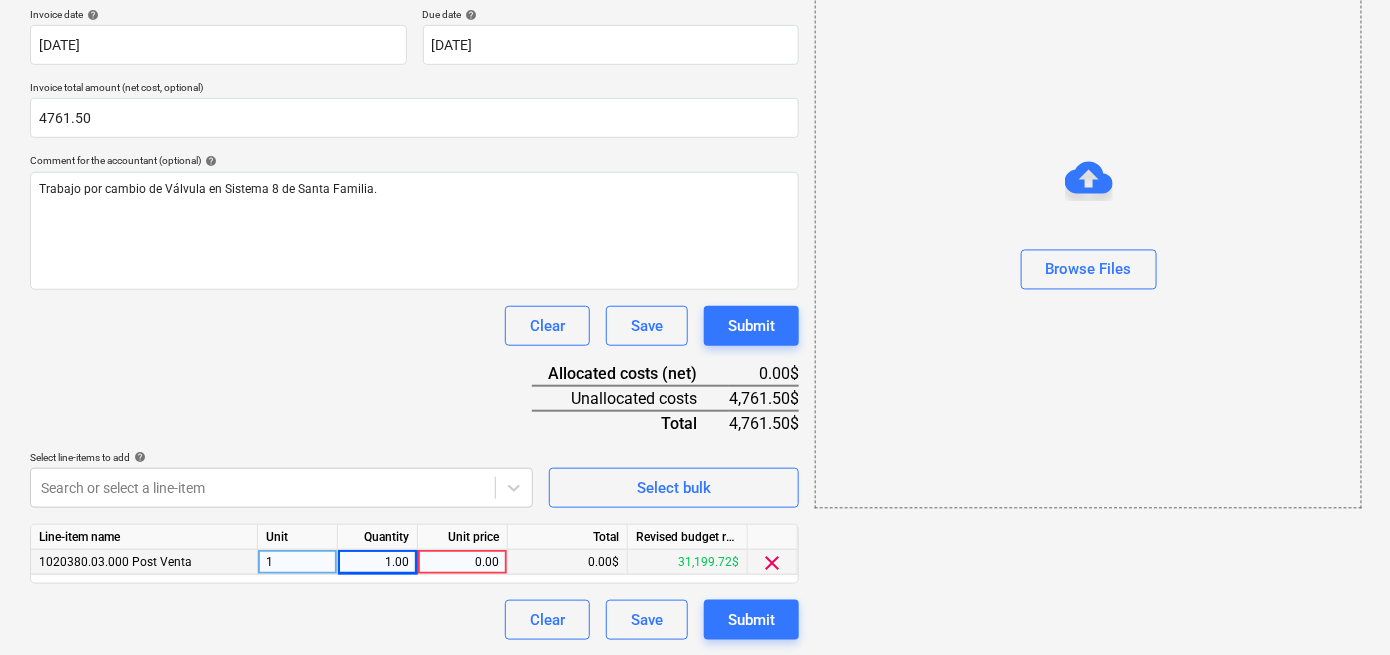 click on "0.00" at bounding box center (462, 562) 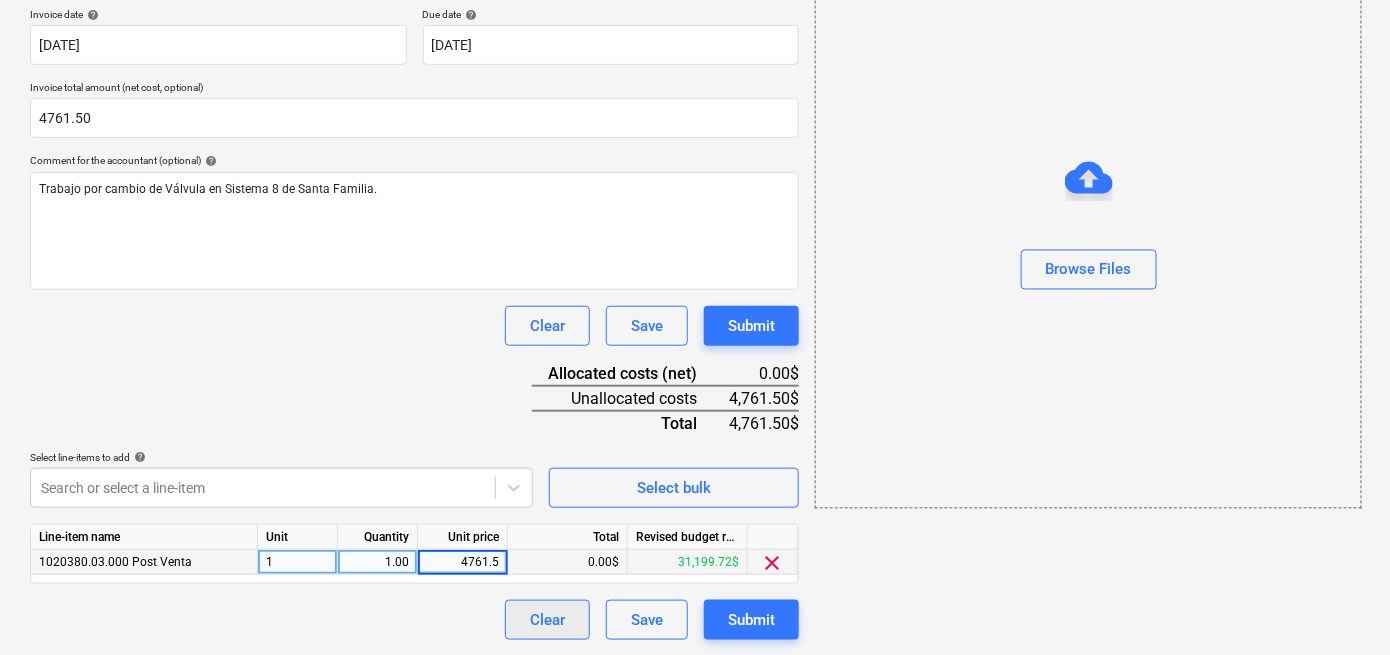 type on "4761.50" 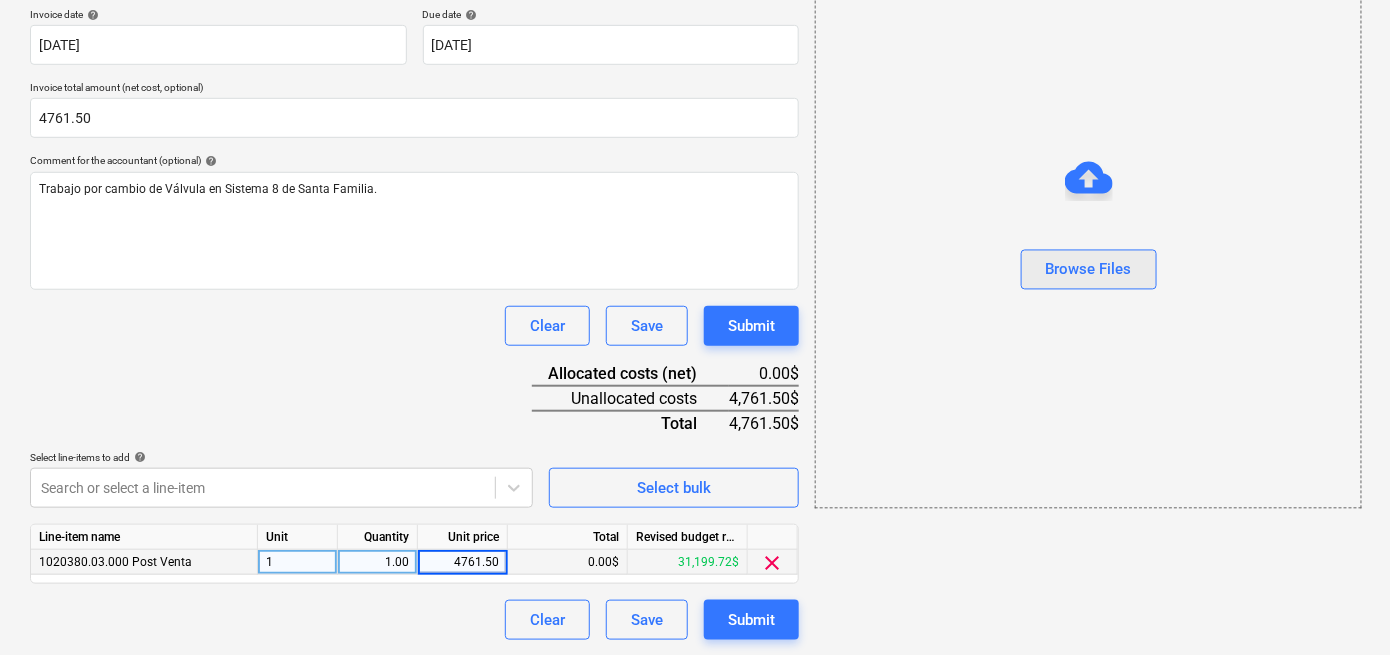 click on "Browse Files" at bounding box center [1089, 270] 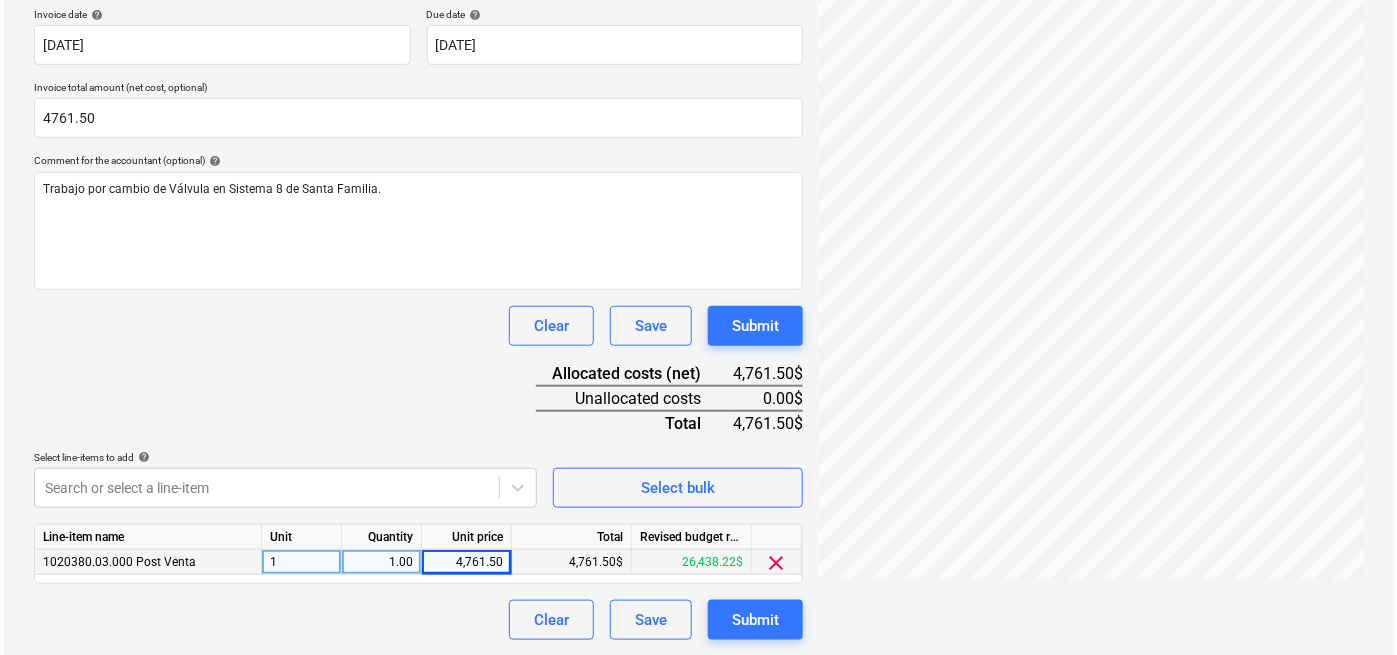 scroll, scrollTop: 208, scrollLeft: 0, axis: vertical 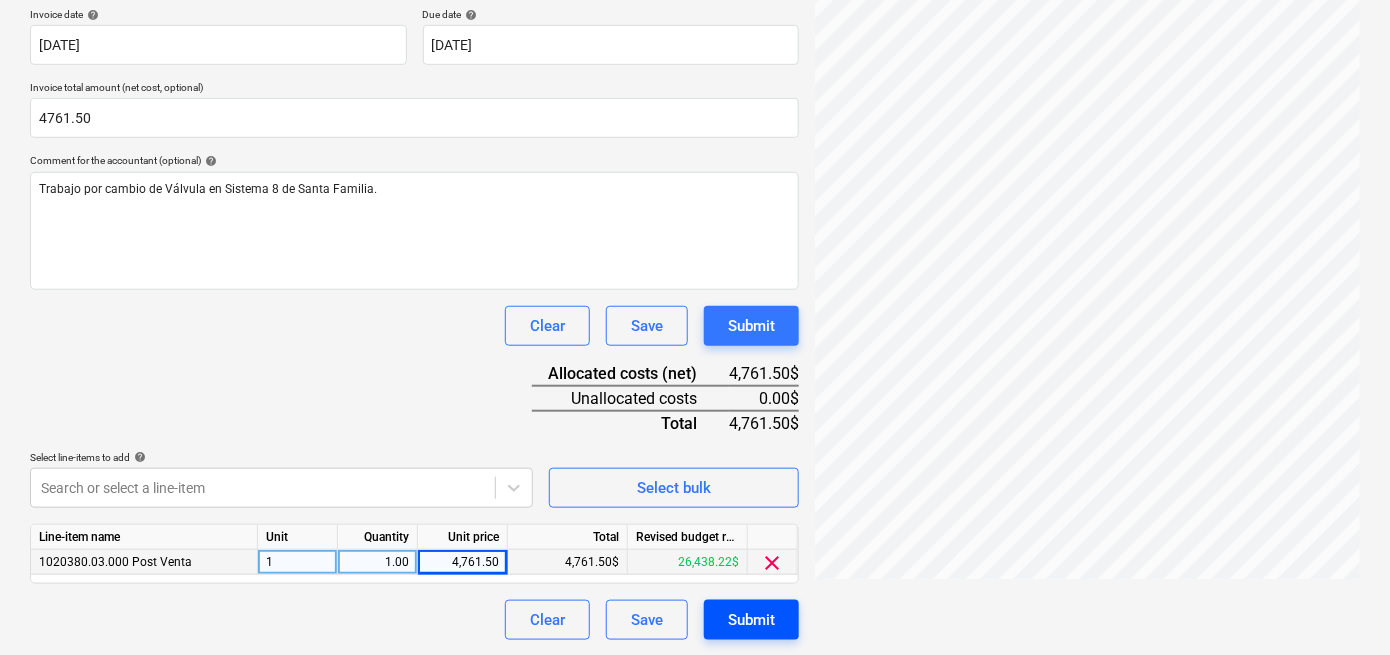 click on "Submit" at bounding box center (751, 620) 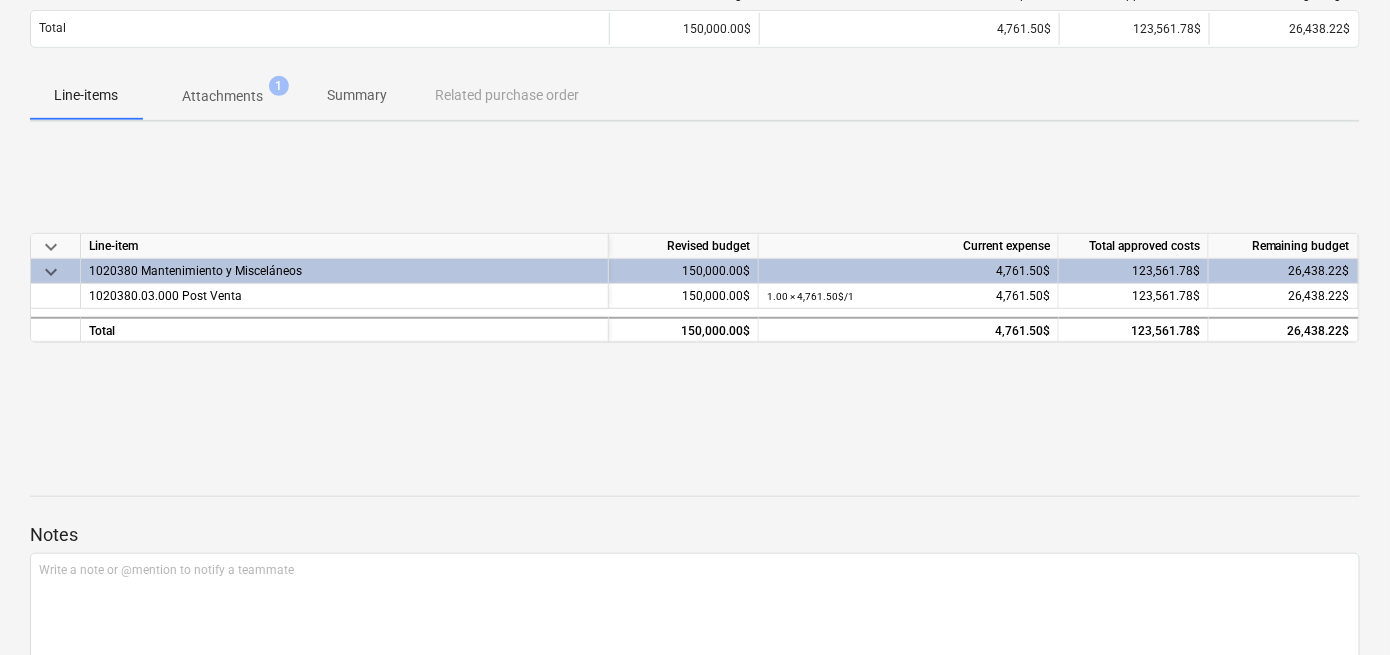 scroll, scrollTop: 0, scrollLeft: 0, axis: both 